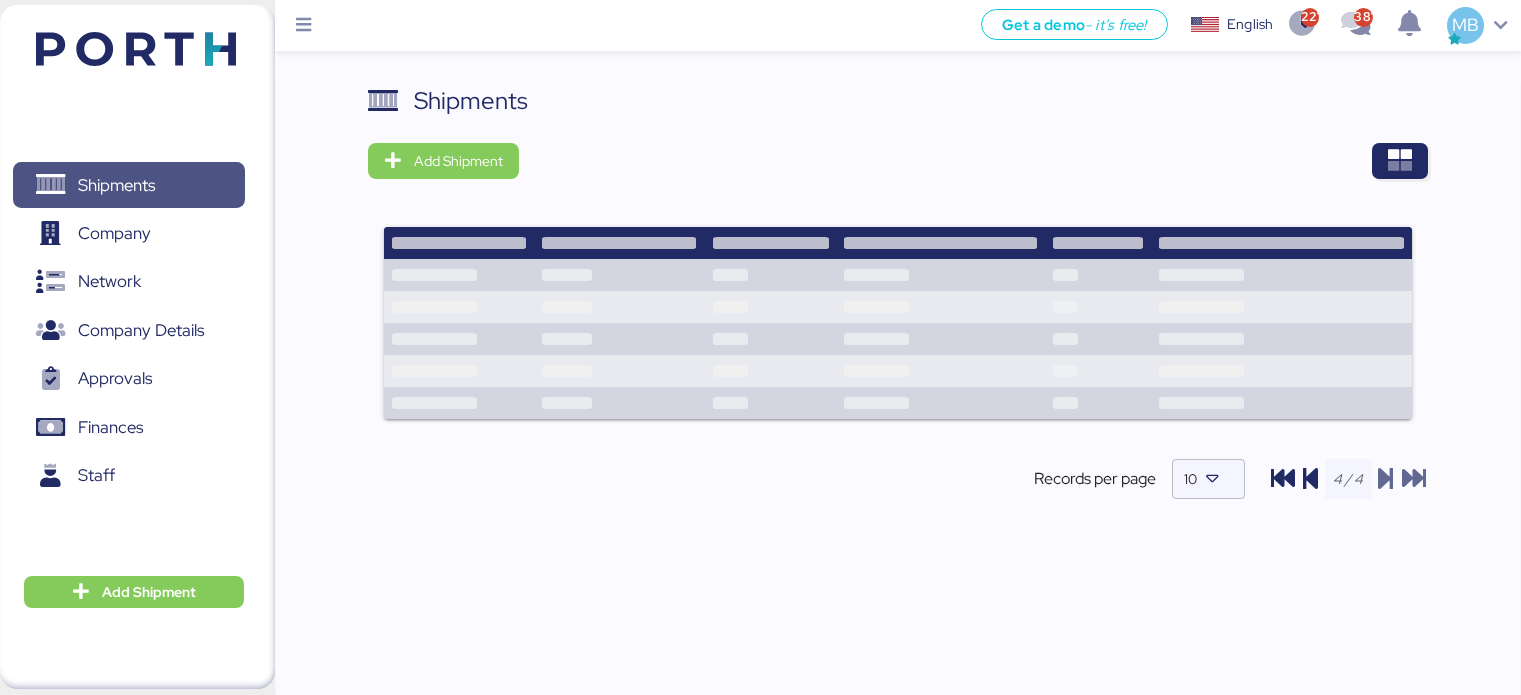scroll, scrollTop: 0, scrollLeft: 0, axis: both 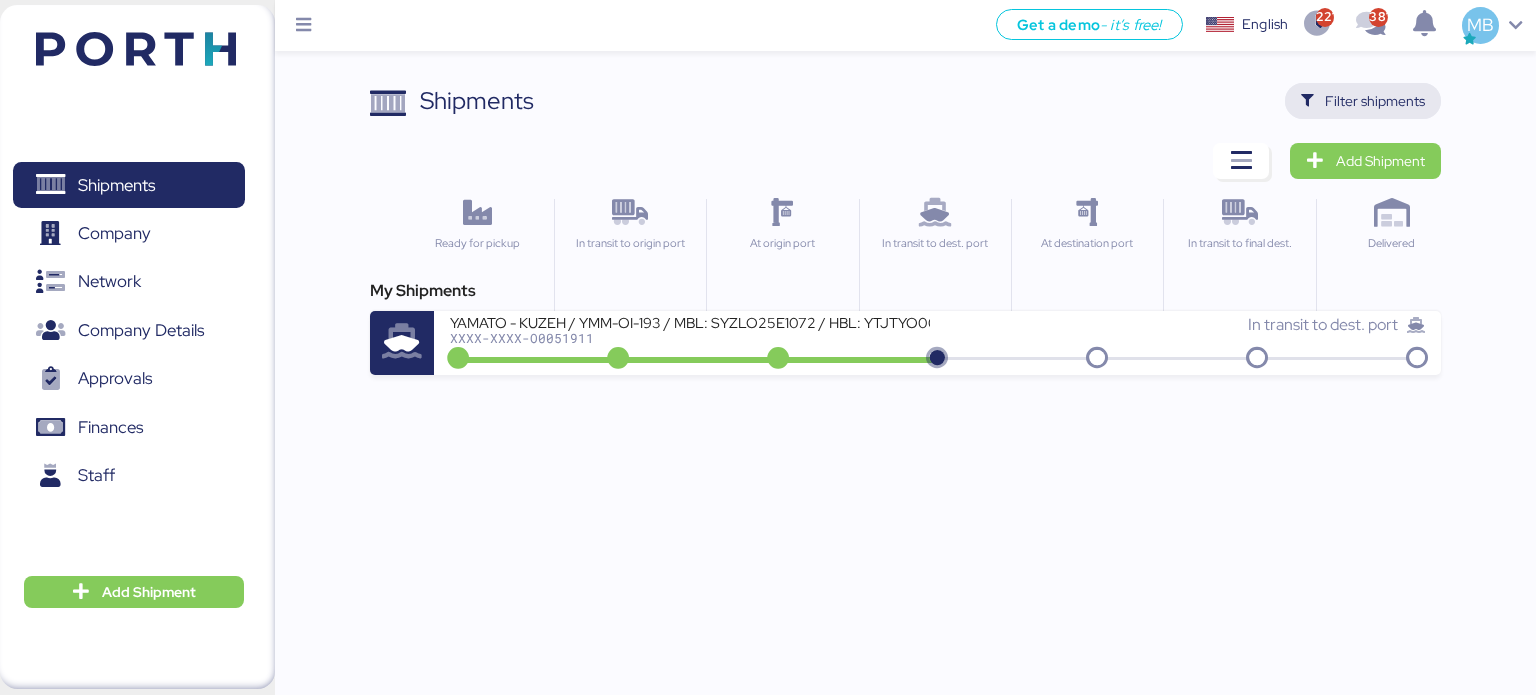 click on "Filter shipments" at bounding box center (1375, 101) 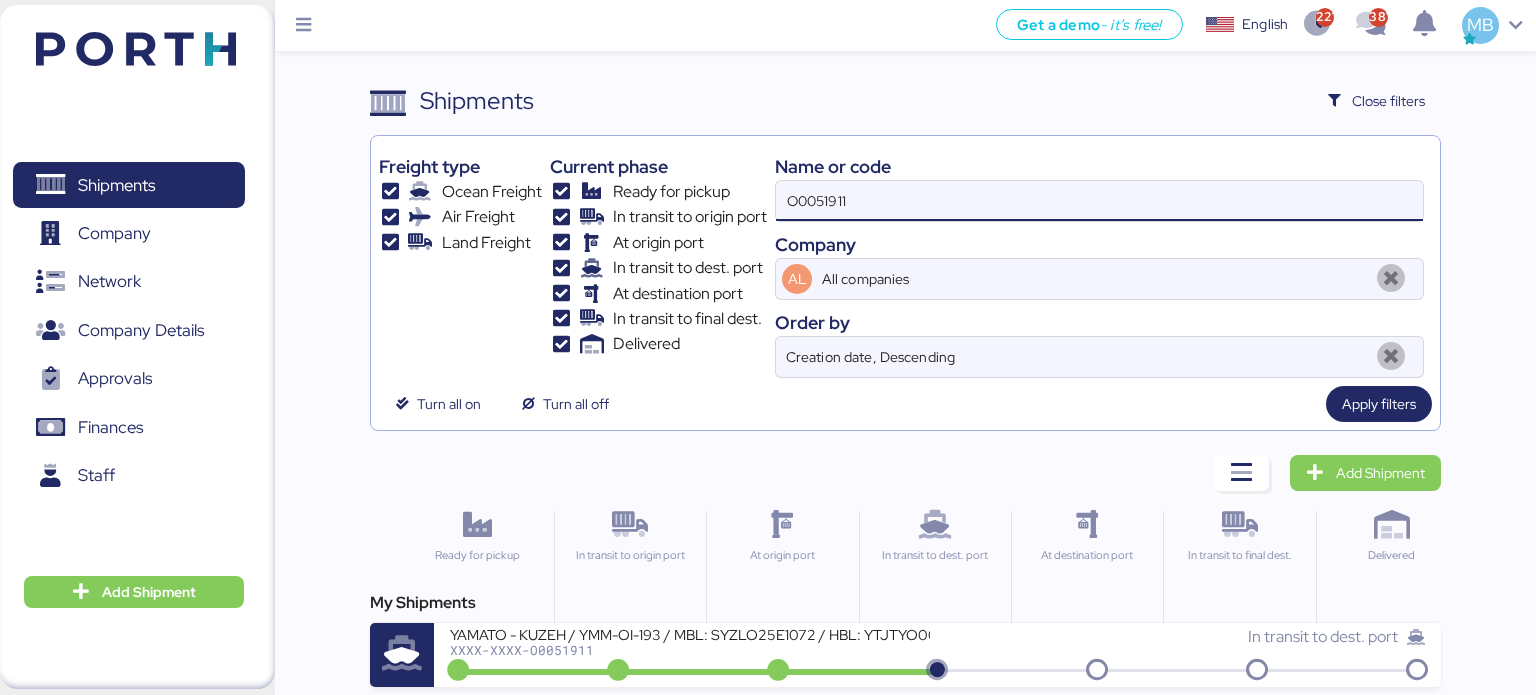 drag, startPoint x: 912, startPoint y: 213, endPoint x: 696, endPoint y: 199, distance: 216.45323 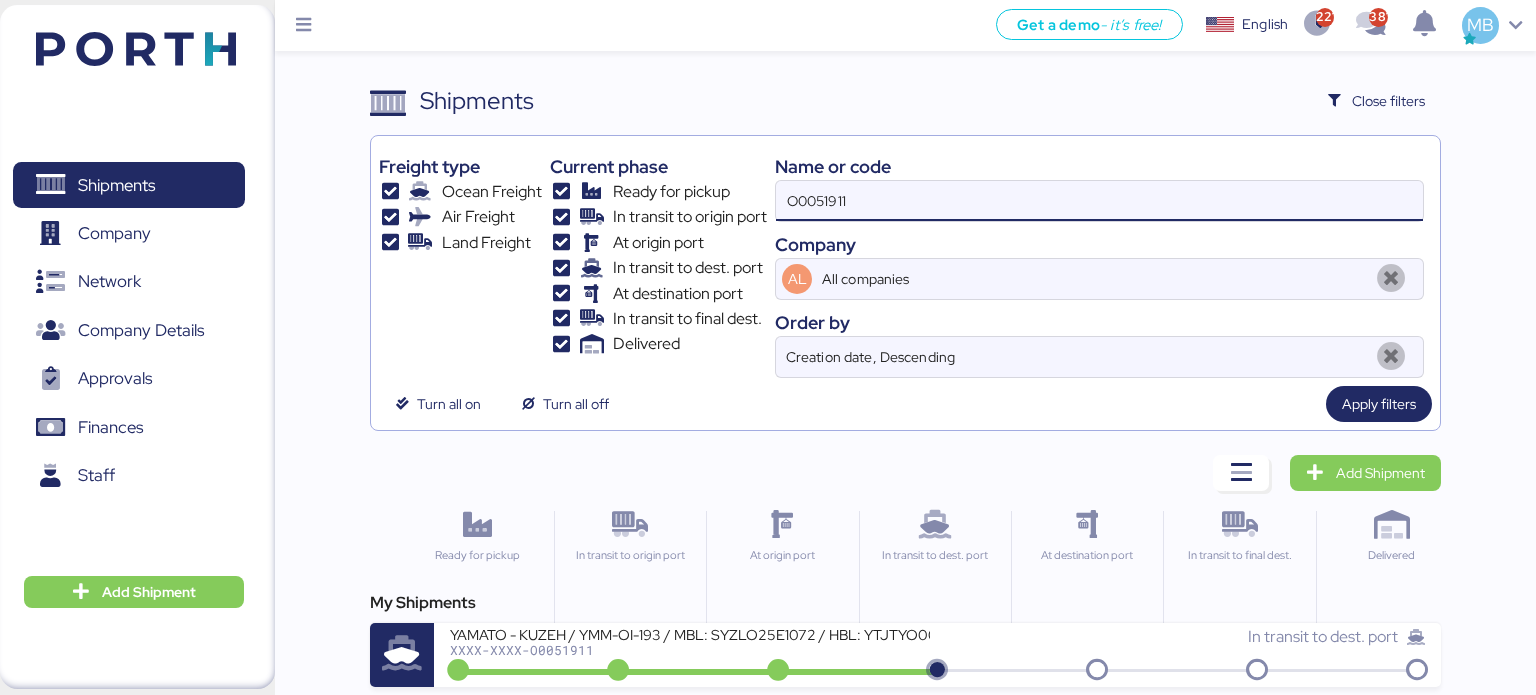 click on "Freight type   Ocean Freight   Air Freight   Land Freight Current phase   Ready for pickup   In transit to origin port   At origin port   In transit to dest. port   At destination port   In transit to final dest.   Delivered Name or code O0051911 Company AL All companies   Order by Creation date, Descending" at bounding box center (906, 261) 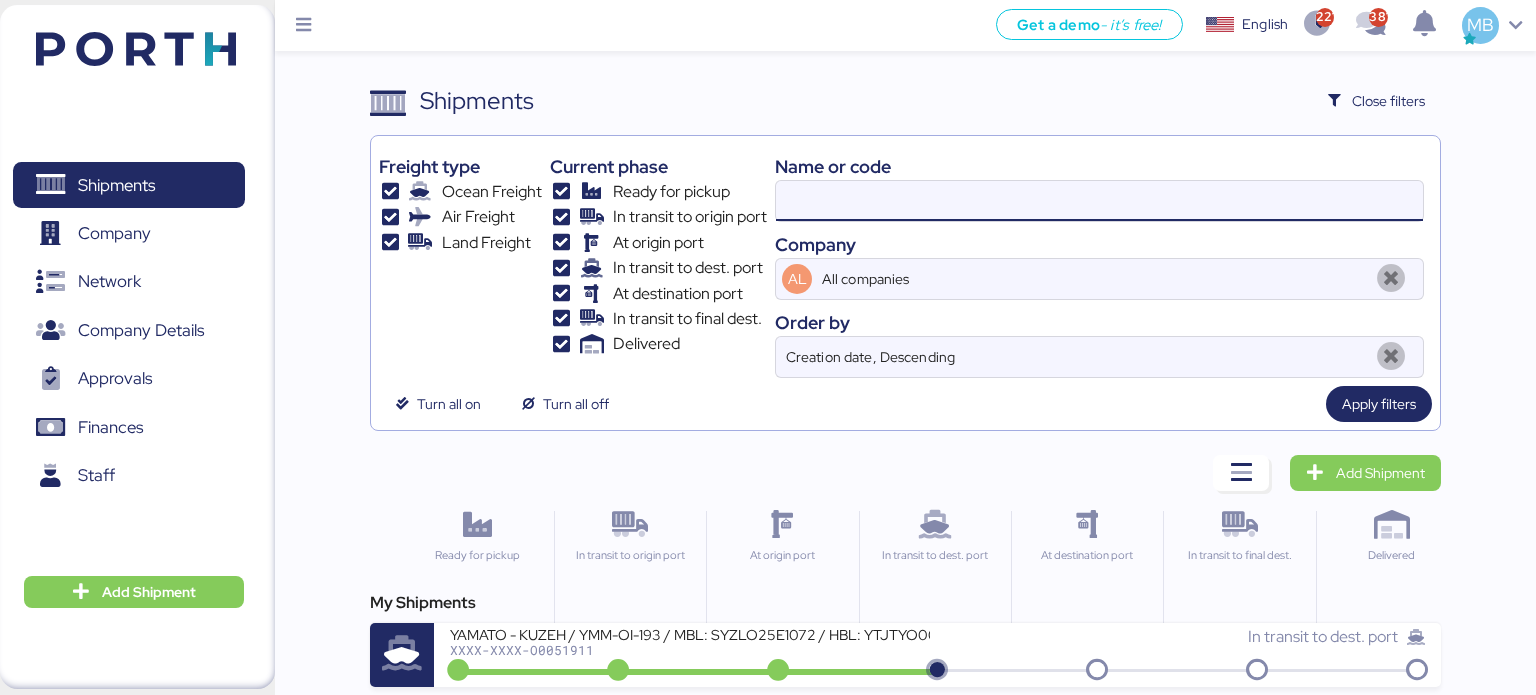 paste on "O0051825" 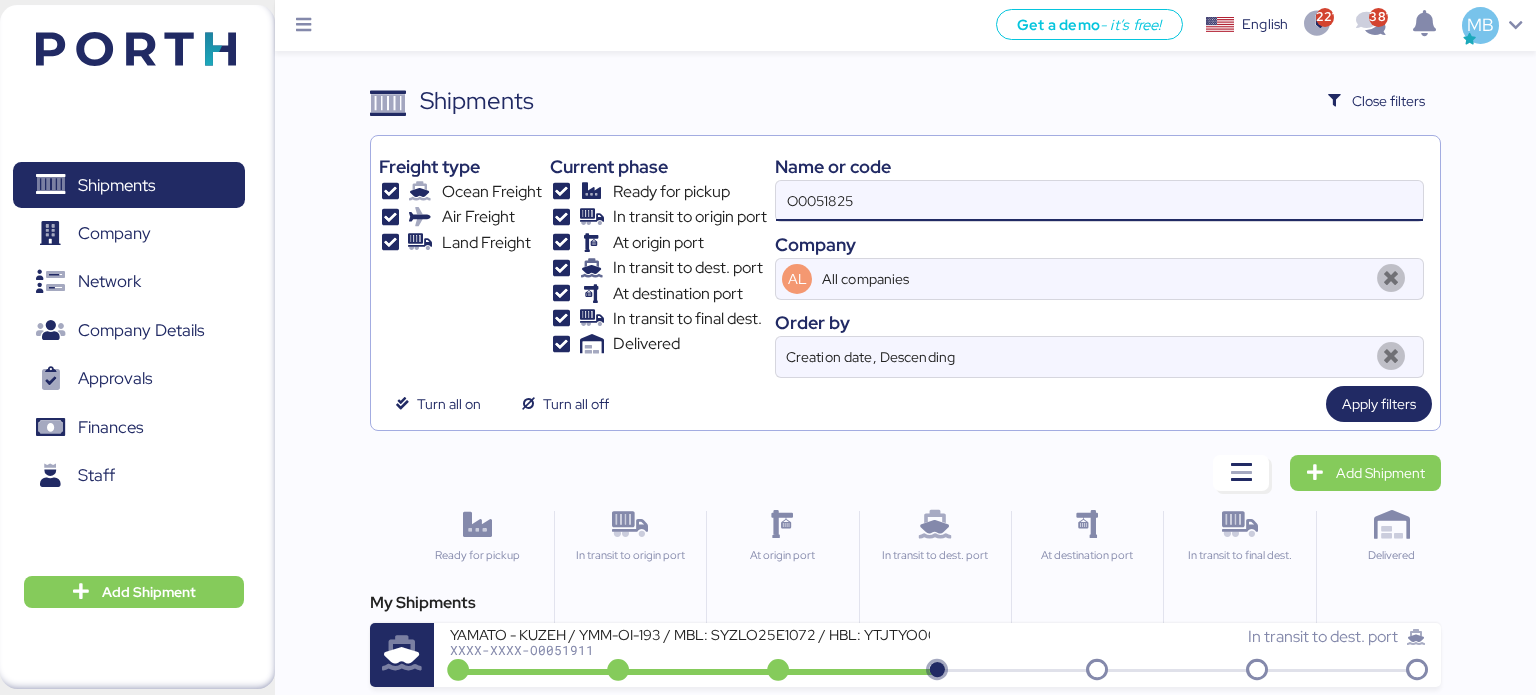 type on "O0051825" 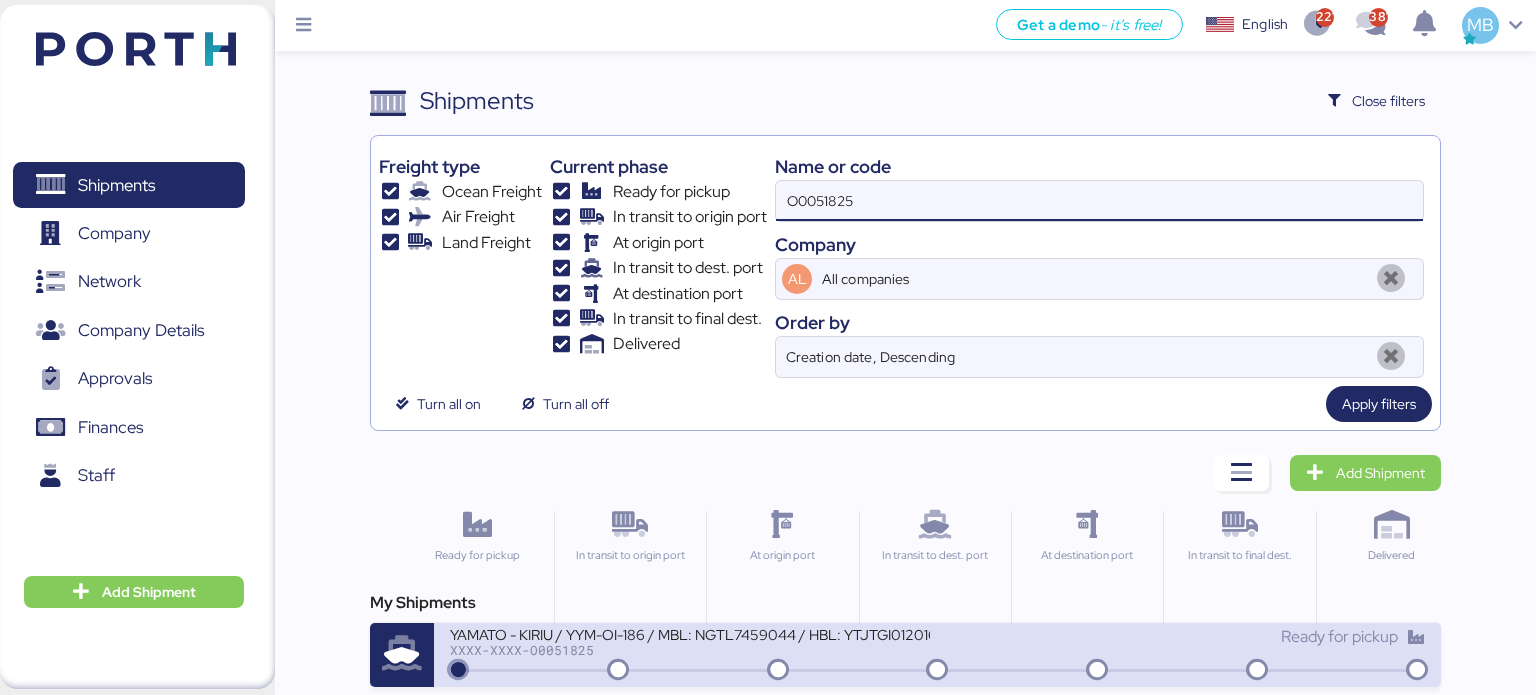 click at bounding box center (937, 671) 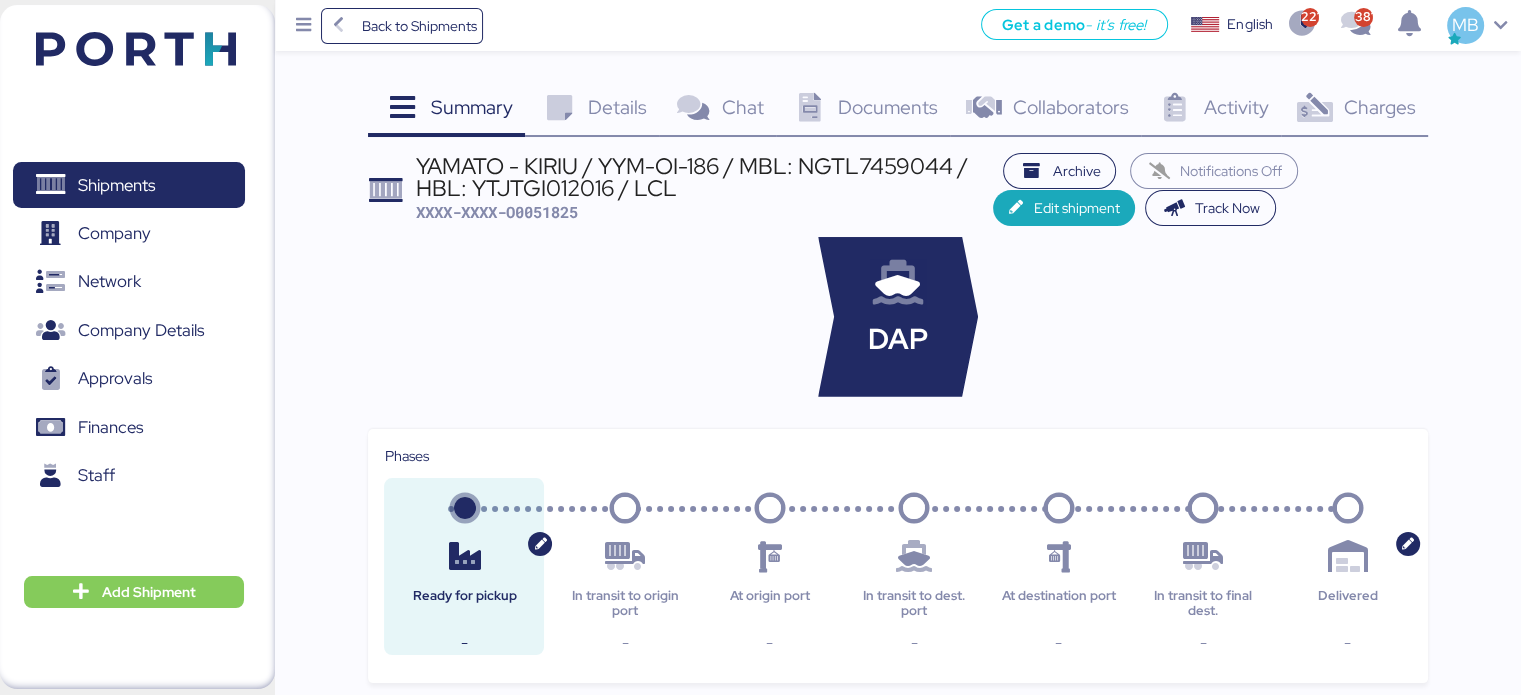 click on "Charges" at bounding box center (1379, 107) 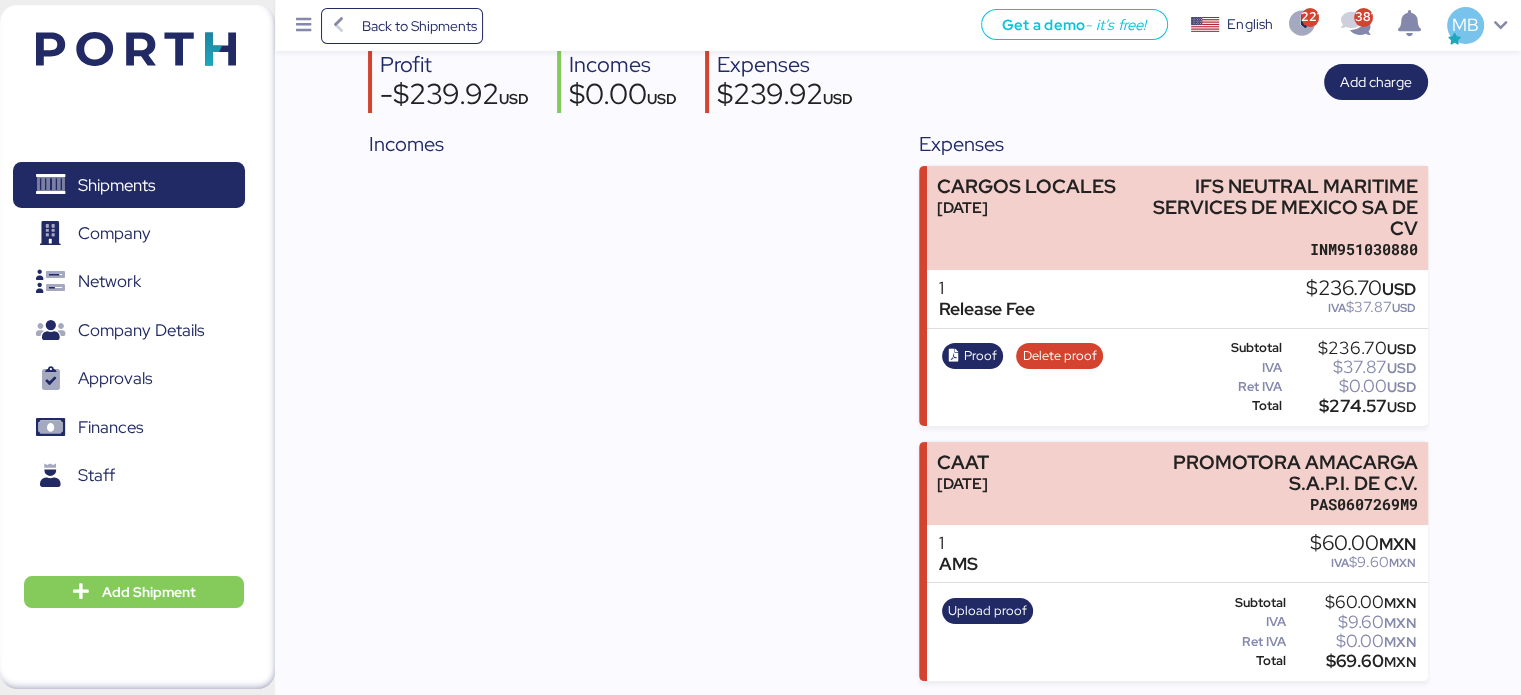 scroll, scrollTop: 0, scrollLeft: 0, axis: both 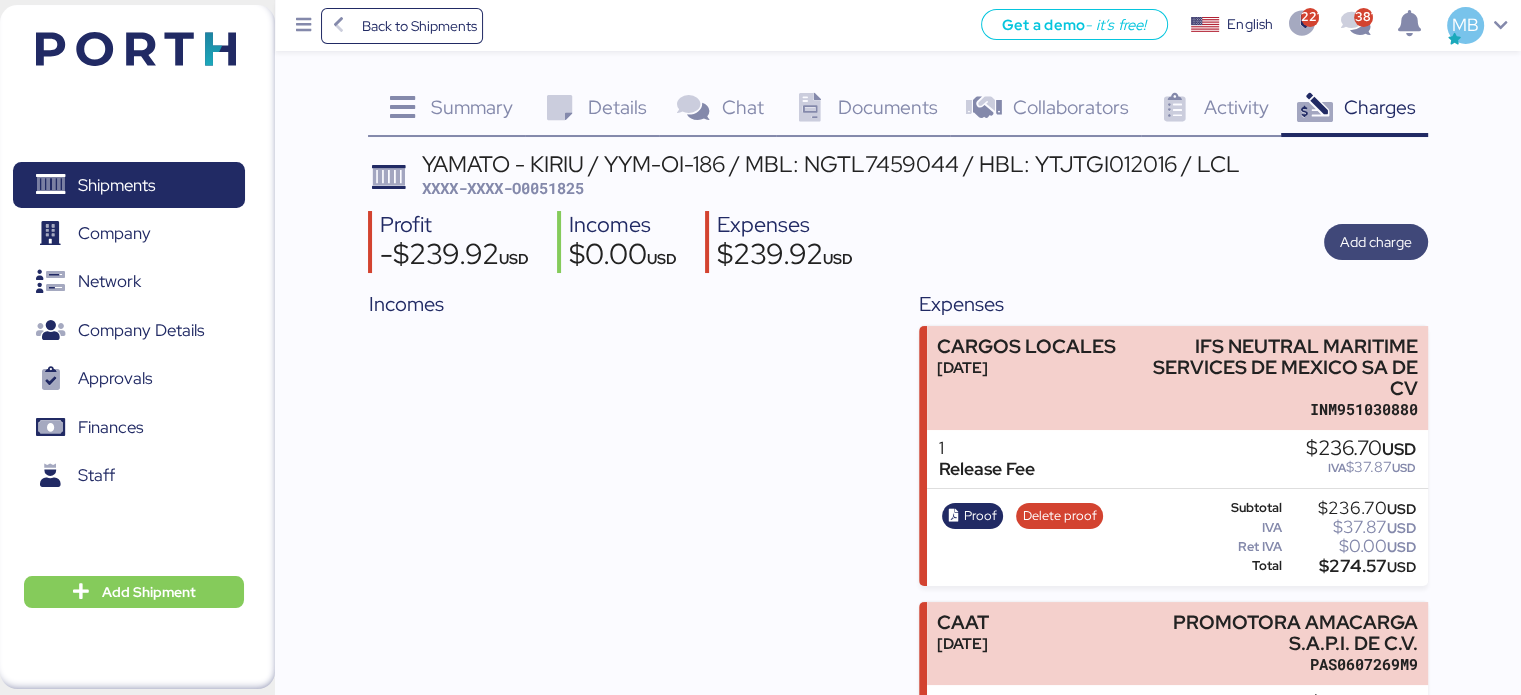 click on "Add charge" at bounding box center (1376, 242) 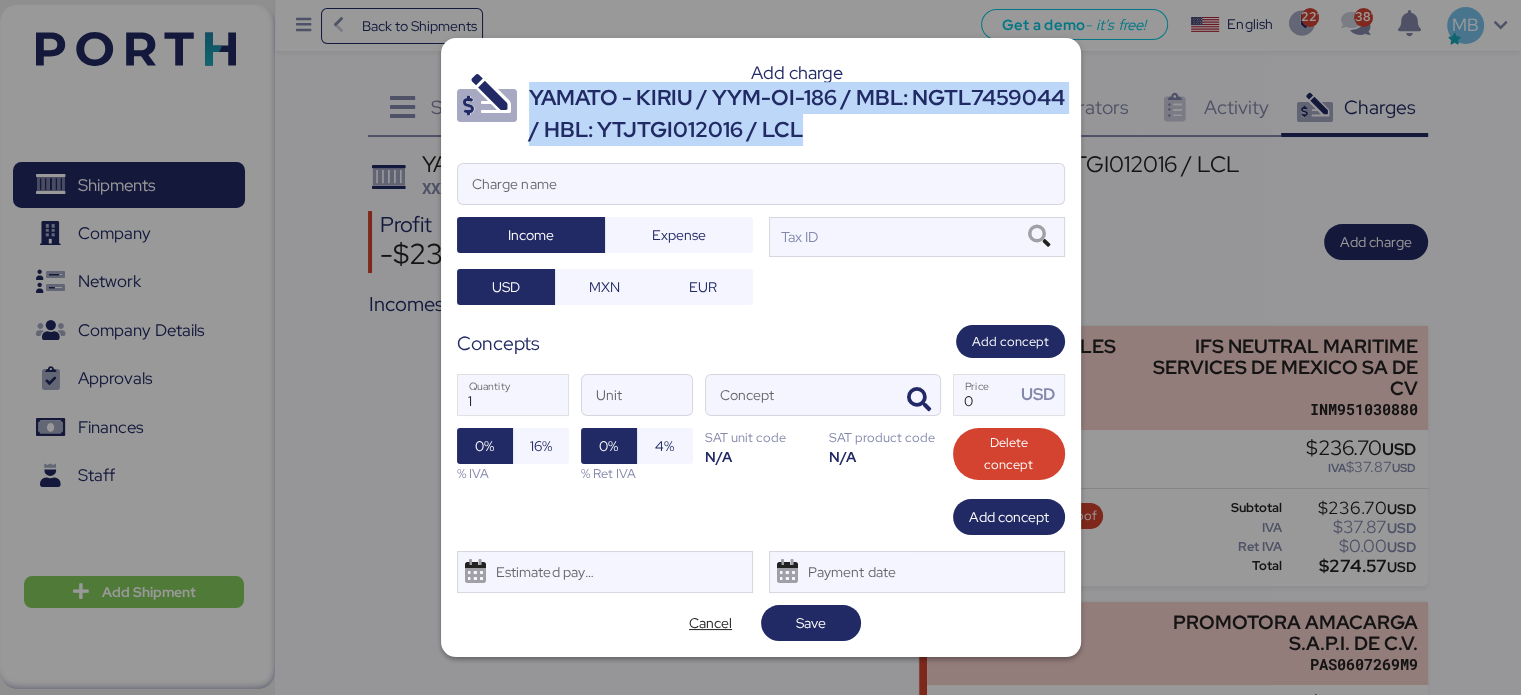 drag, startPoint x: 972, startPoint y: 131, endPoint x: 528, endPoint y: 103, distance: 444.88202 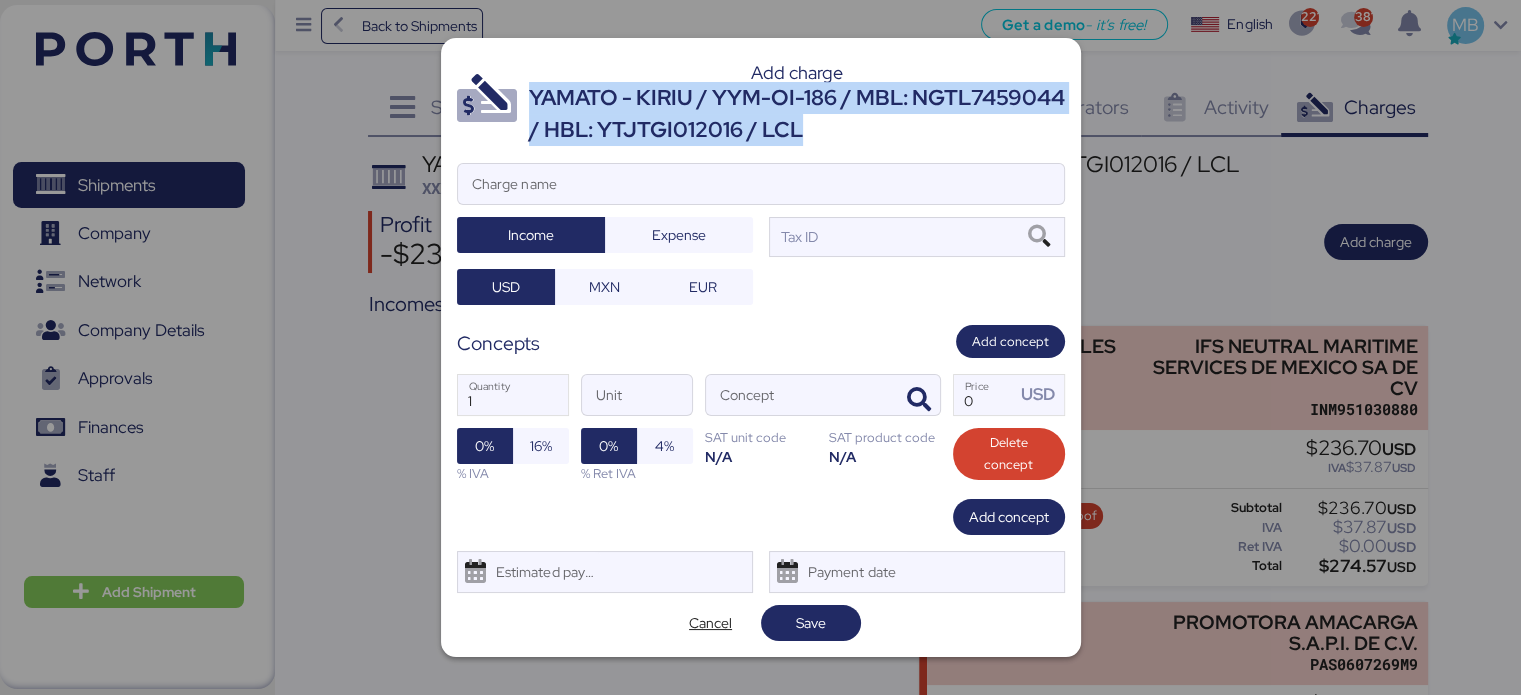 copy on "YAMATO - KIRIU / YYM-OI-186 / MBL: NGTL7459044 / HBL: YTJTGI012016 / LCL" 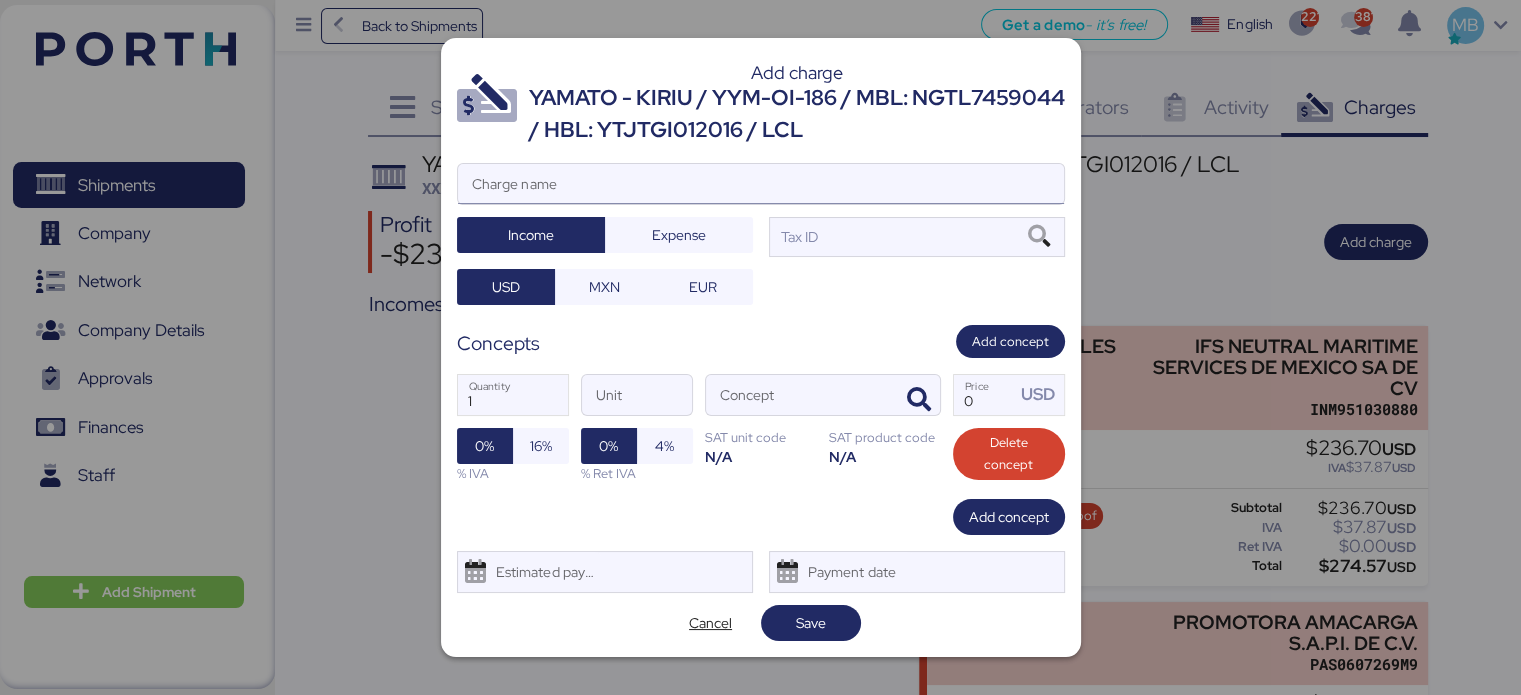 click on "Charge name" at bounding box center (761, 184) 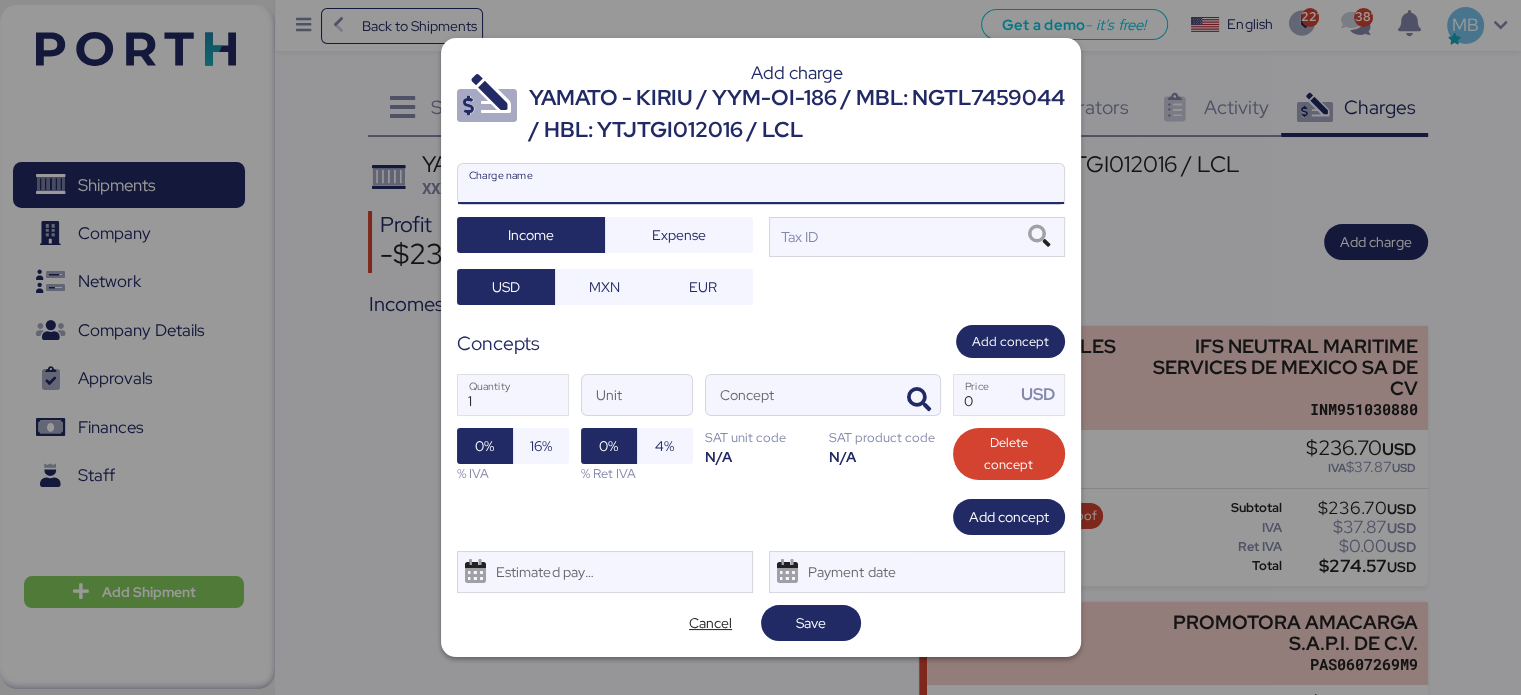 paste on "YAMATO - KIRIU / YYM-OI-186 / MBL: NGTL7459044 / HBL: YTJTGI012016 / LCL" 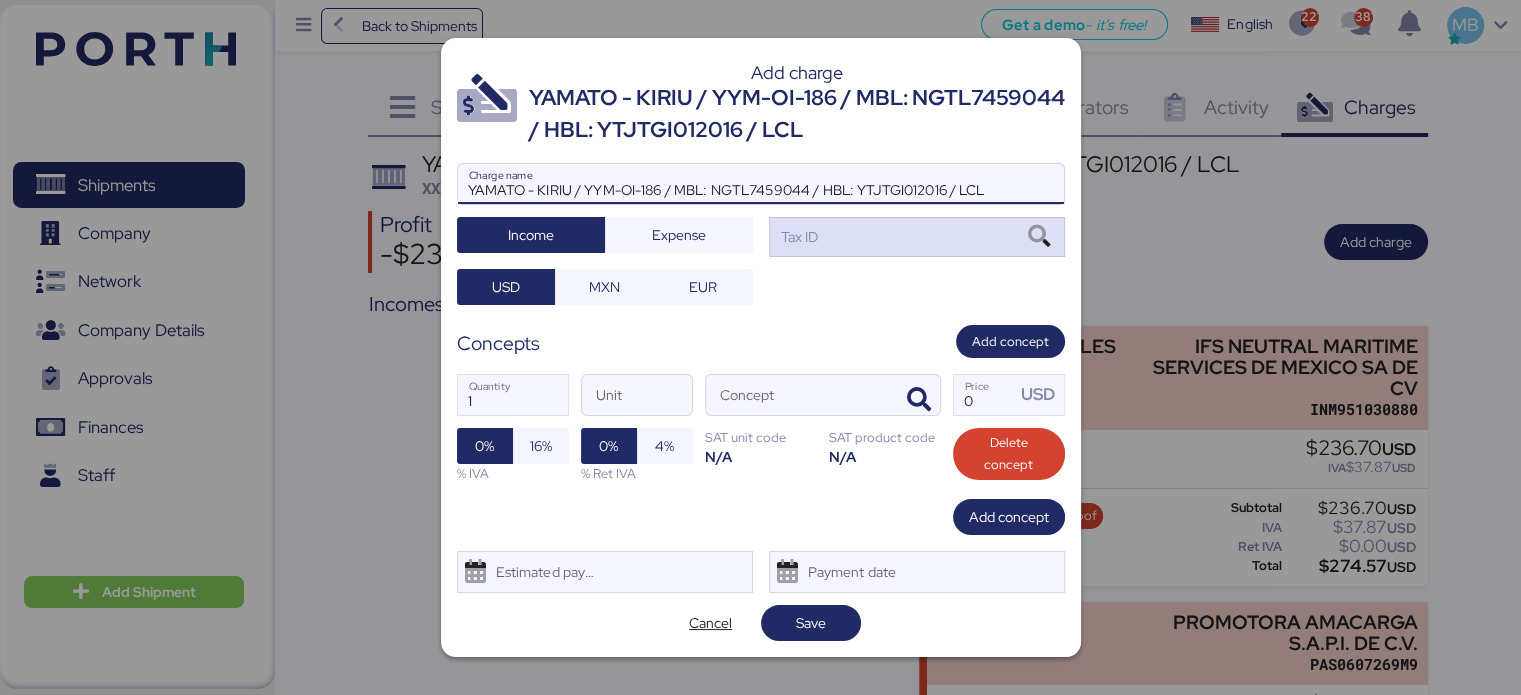 type on "YAMATO - KIRIU / YYM-OI-186 / MBL: NGTL7459044 / HBL: YTJTGI012016 / LCL" 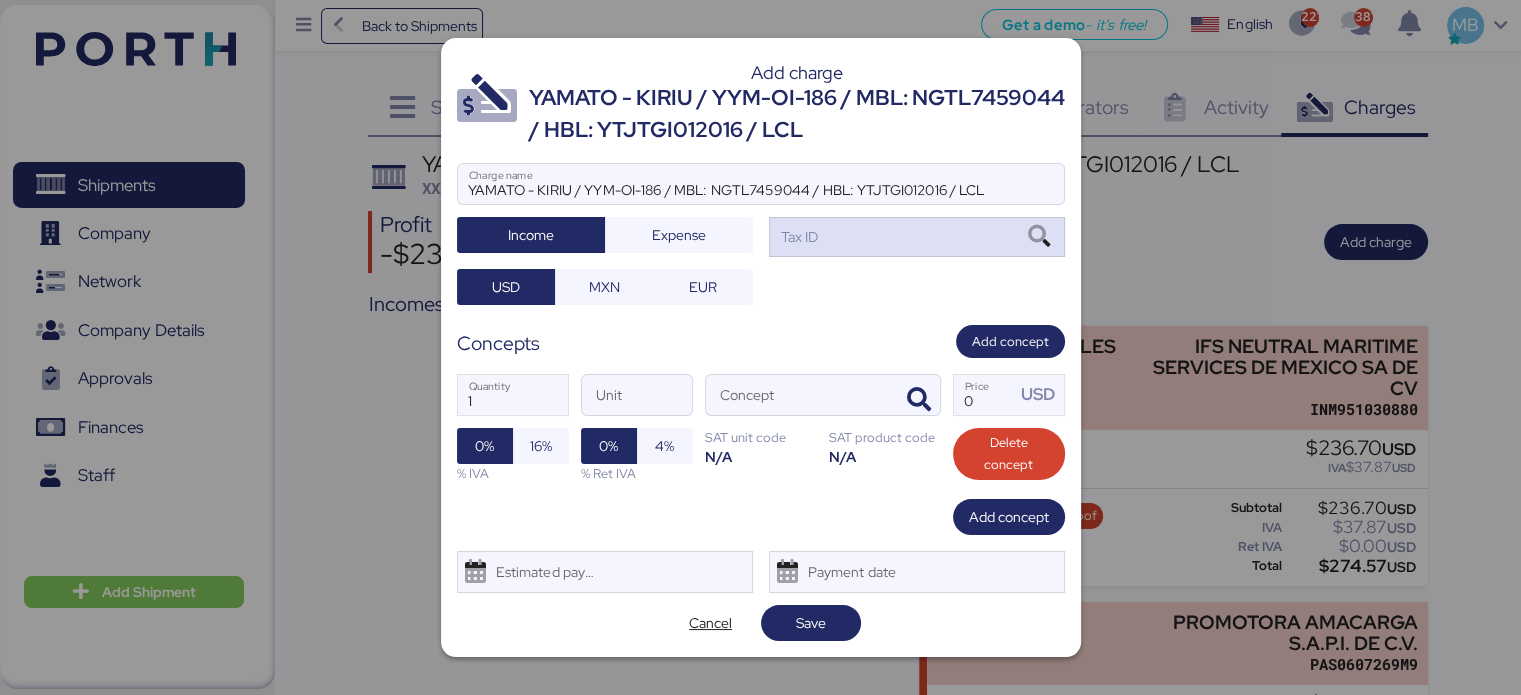 click on "Tax ID" at bounding box center (917, 237) 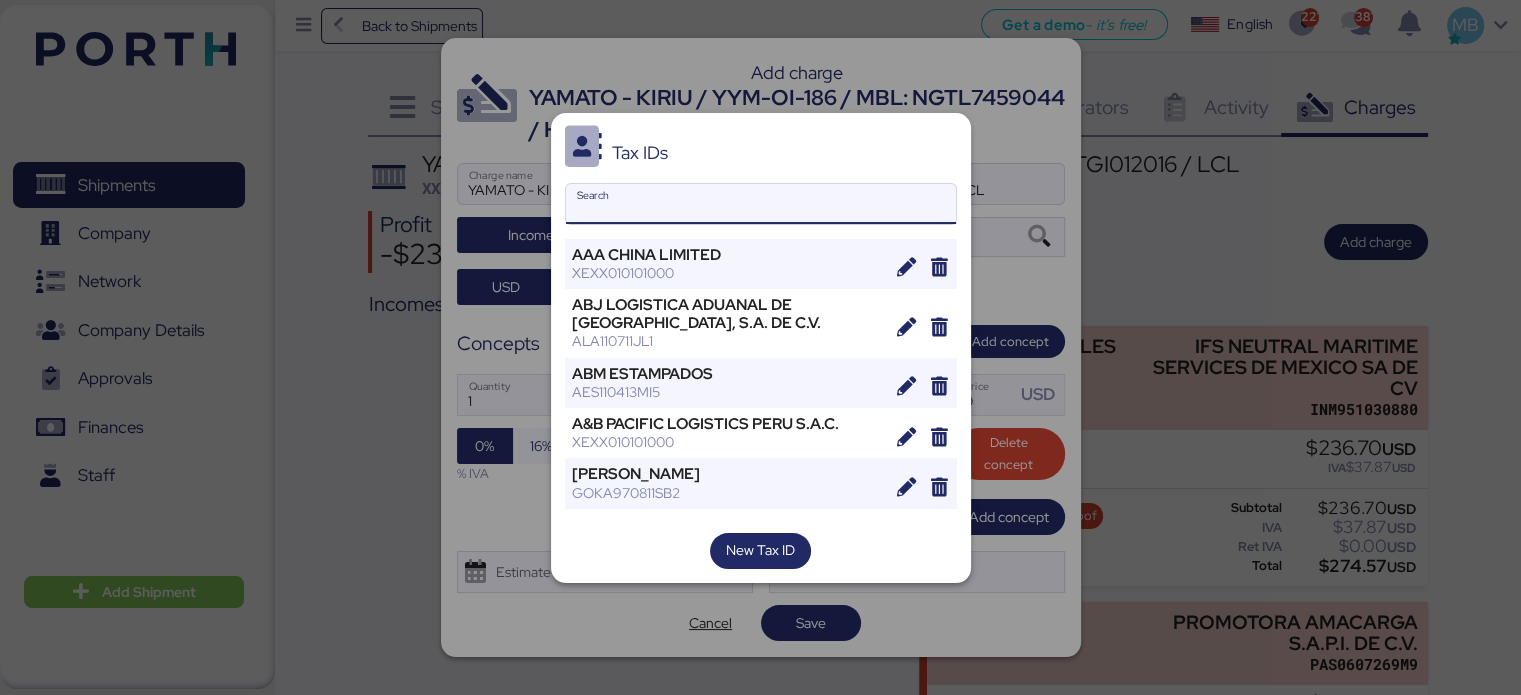 click on "Search" at bounding box center [761, 204] 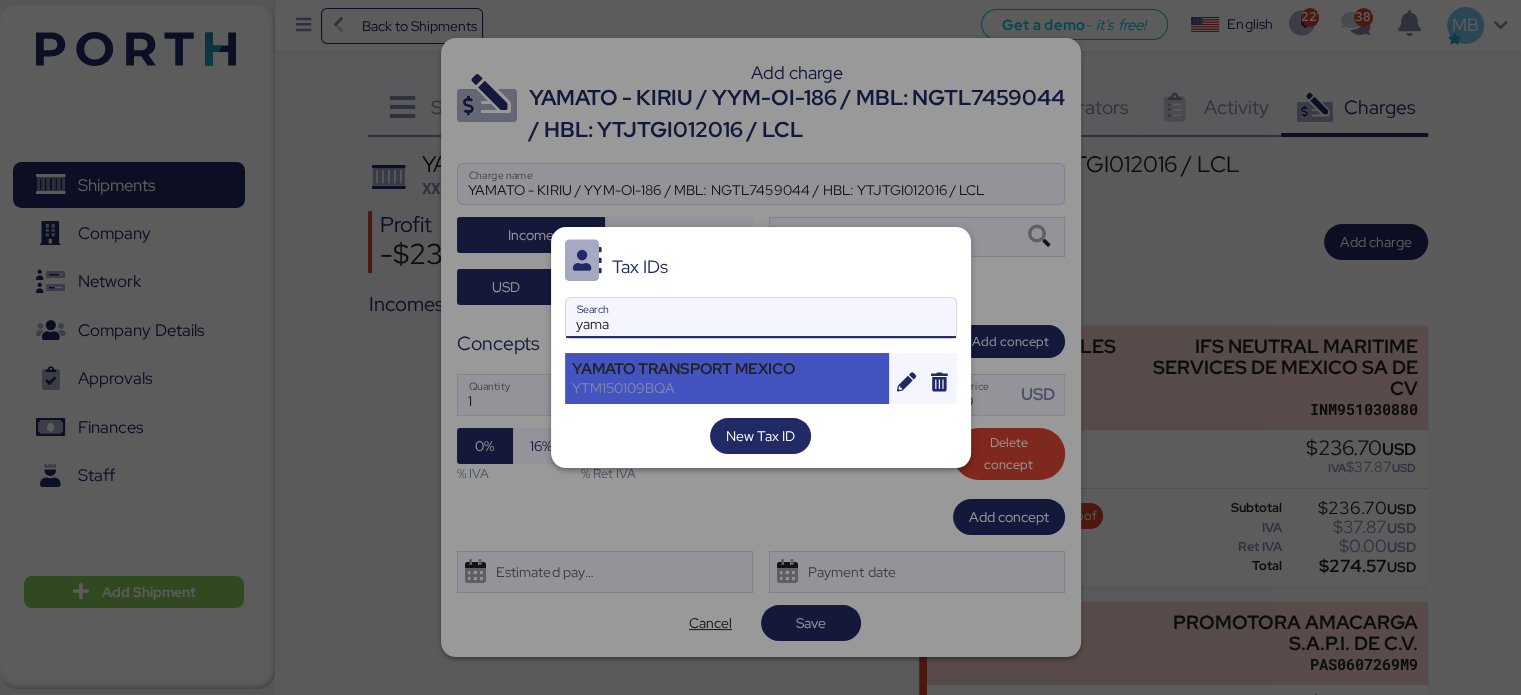 type on "yama" 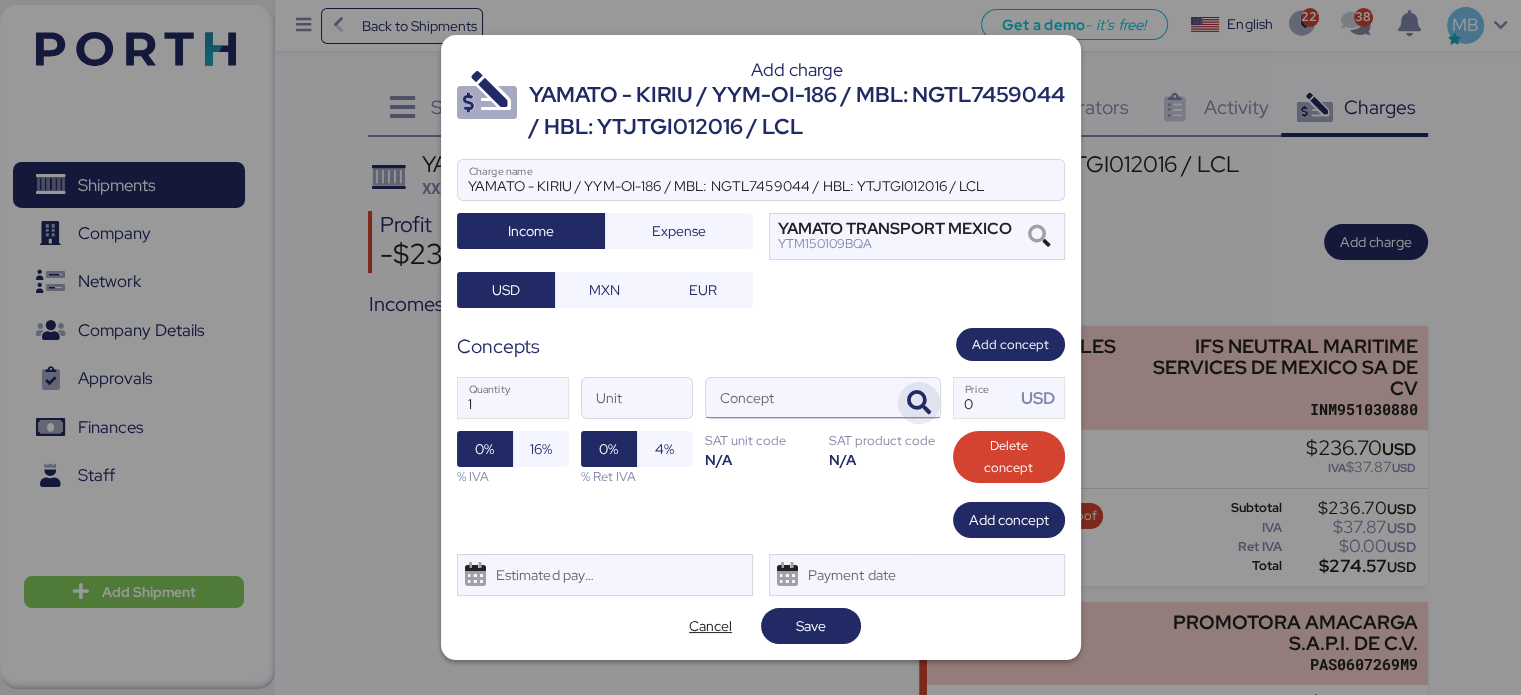 click at bounding box center [919, 403] 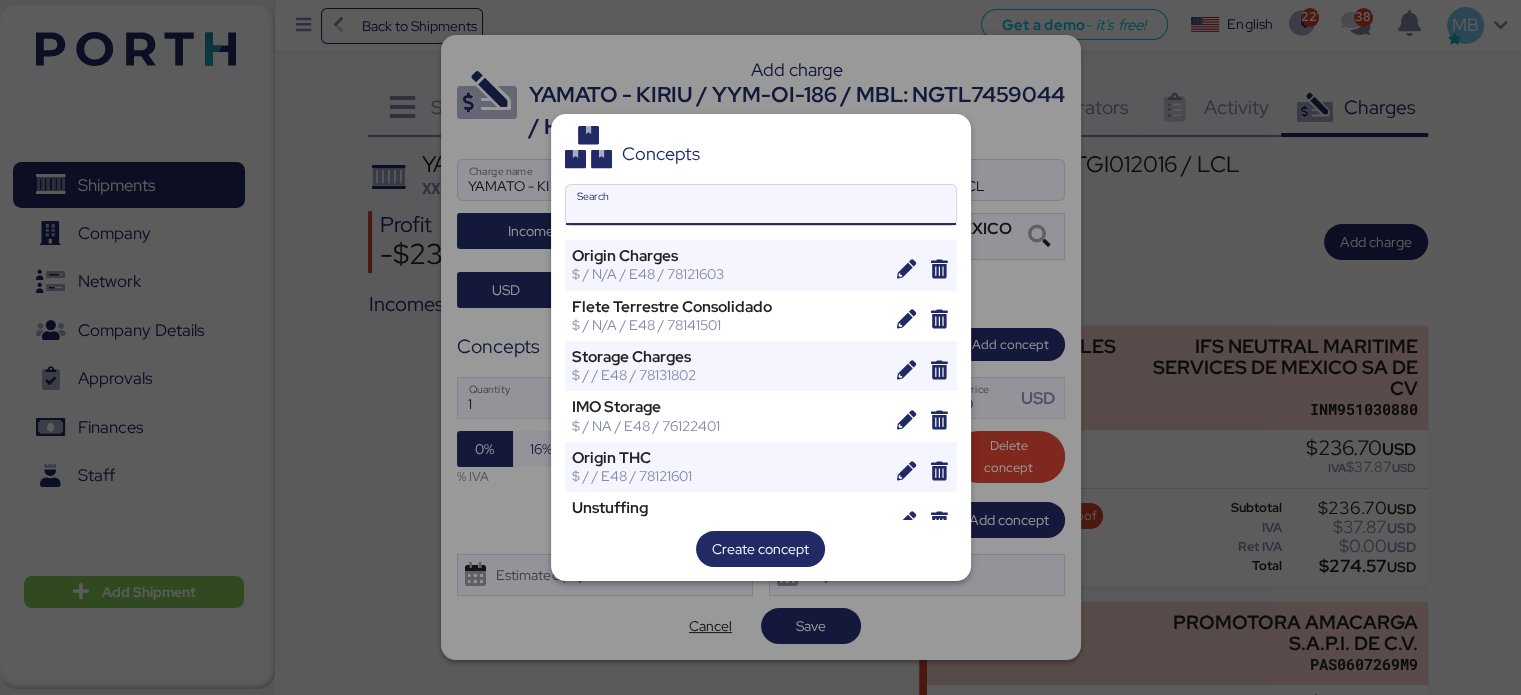 click on "Search" at bounding box center (761, 205) 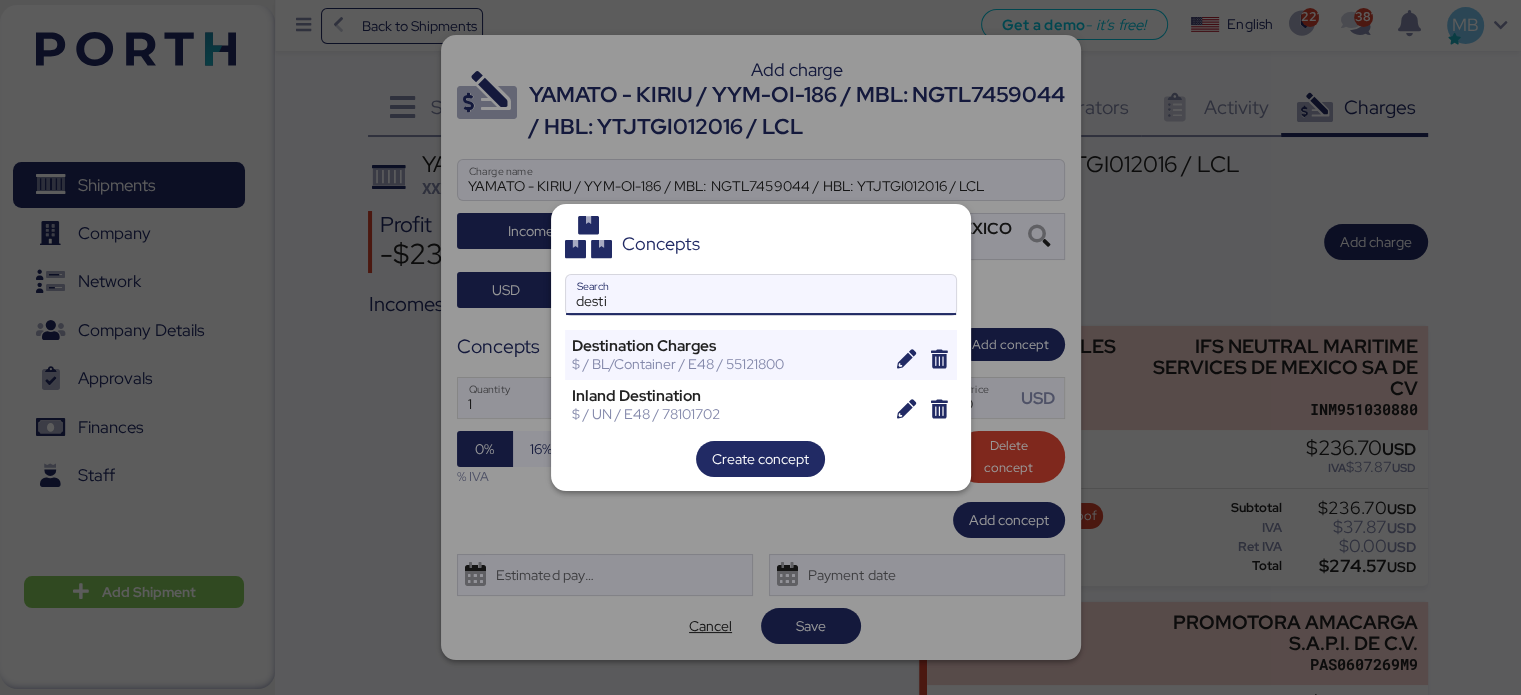 type on "desti" 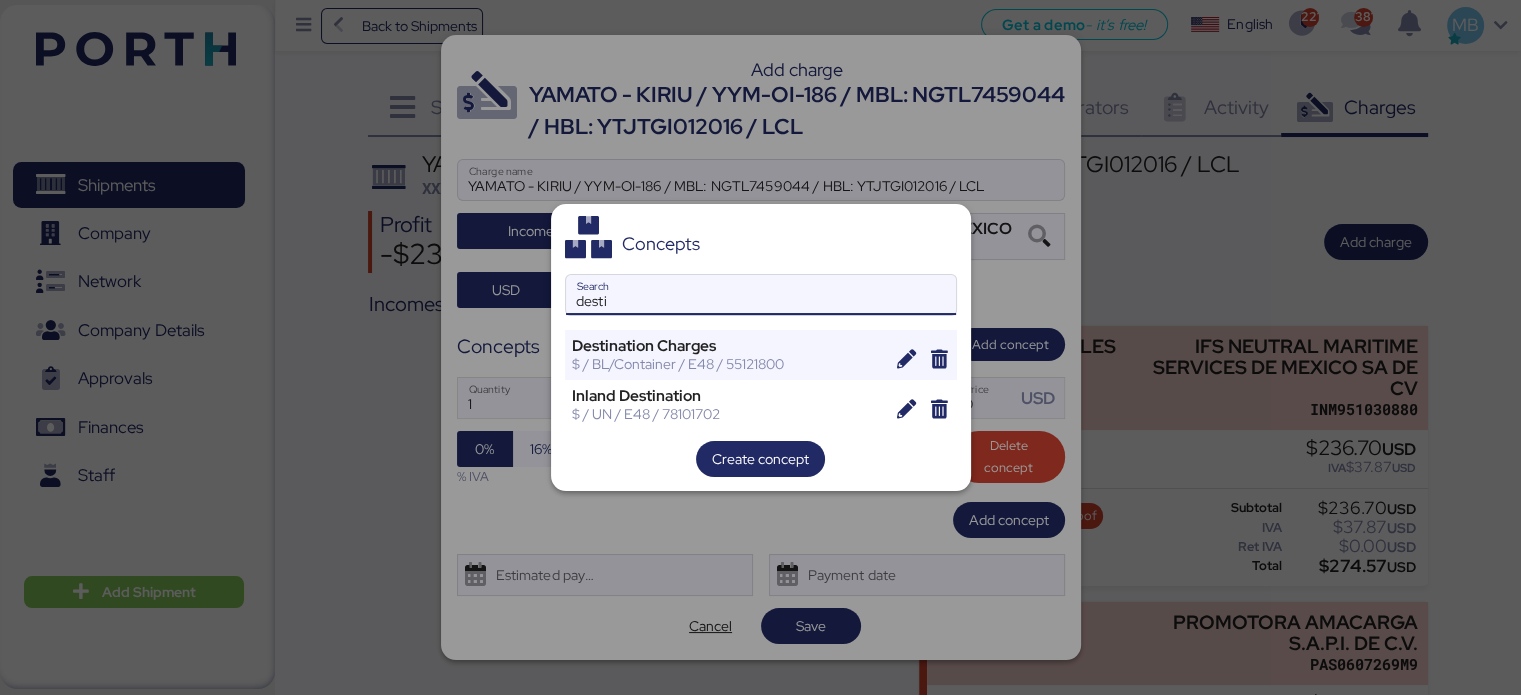 click on "Concepts desti Search Destination Charges
$ / BL/Container /
E48 / 55121800
Inland Destination
$ / UN /
E48 / 78101702
Create concept" at bounding box center [761, 347] 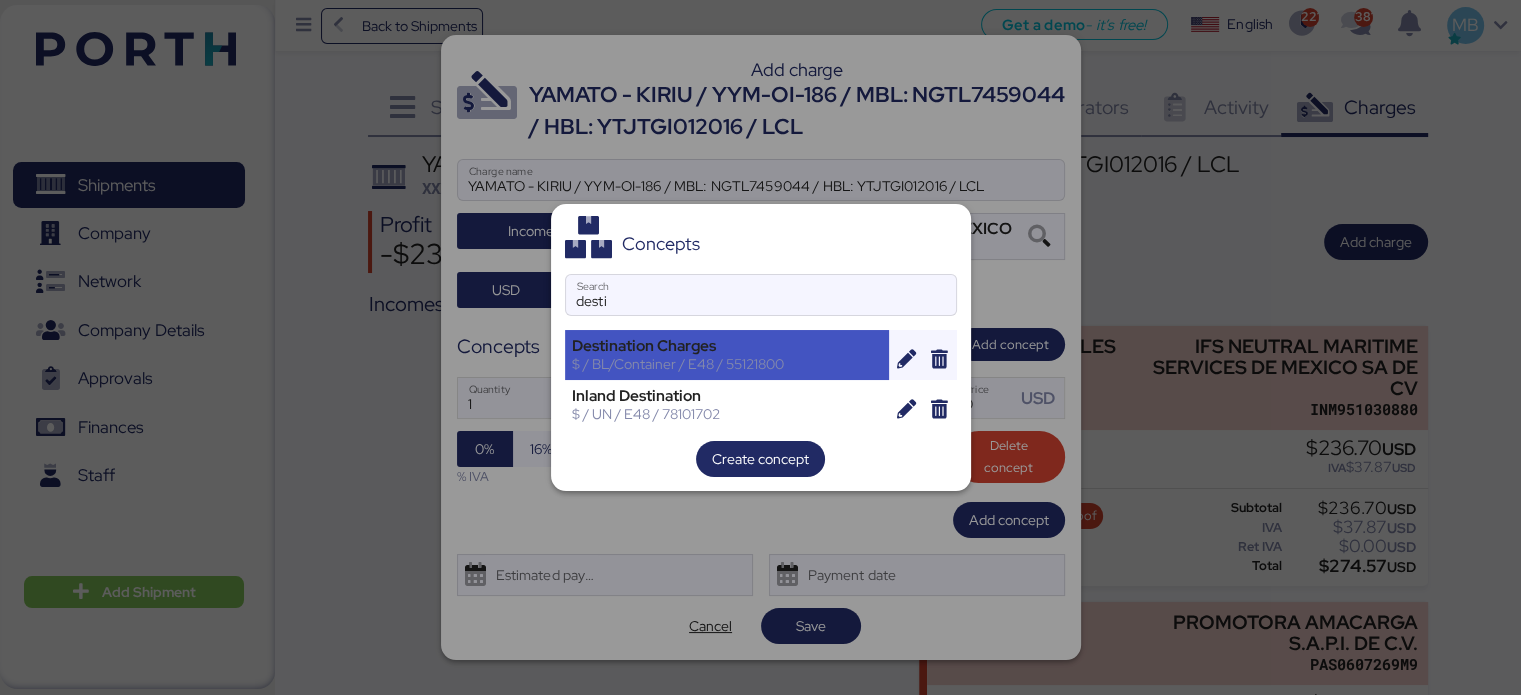click on "$ / BL/Container /
E48 / 55121800" at bounding box center [727, 364] 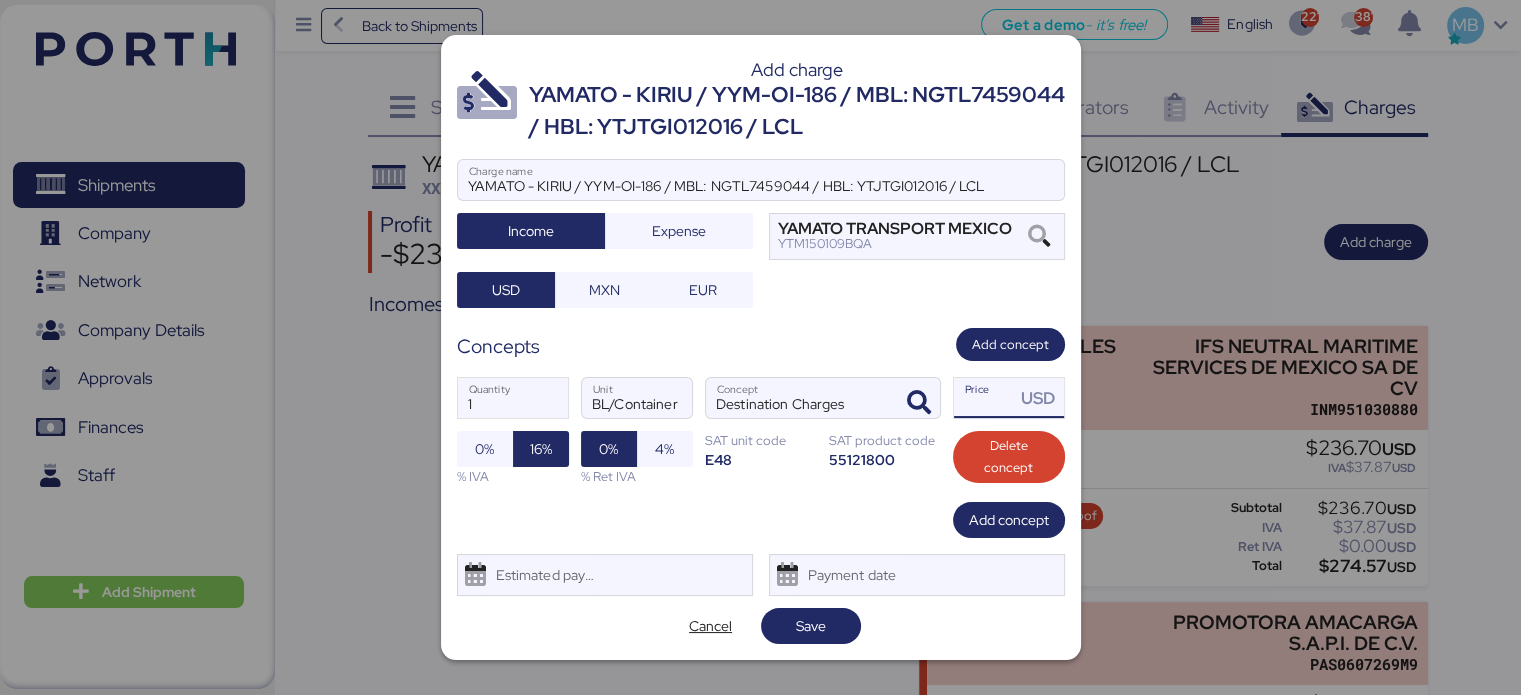 drag, startPoint x: 988, startPoint y: 407, endPoint x: 943, endPoint y: 403, distance: 45.17743 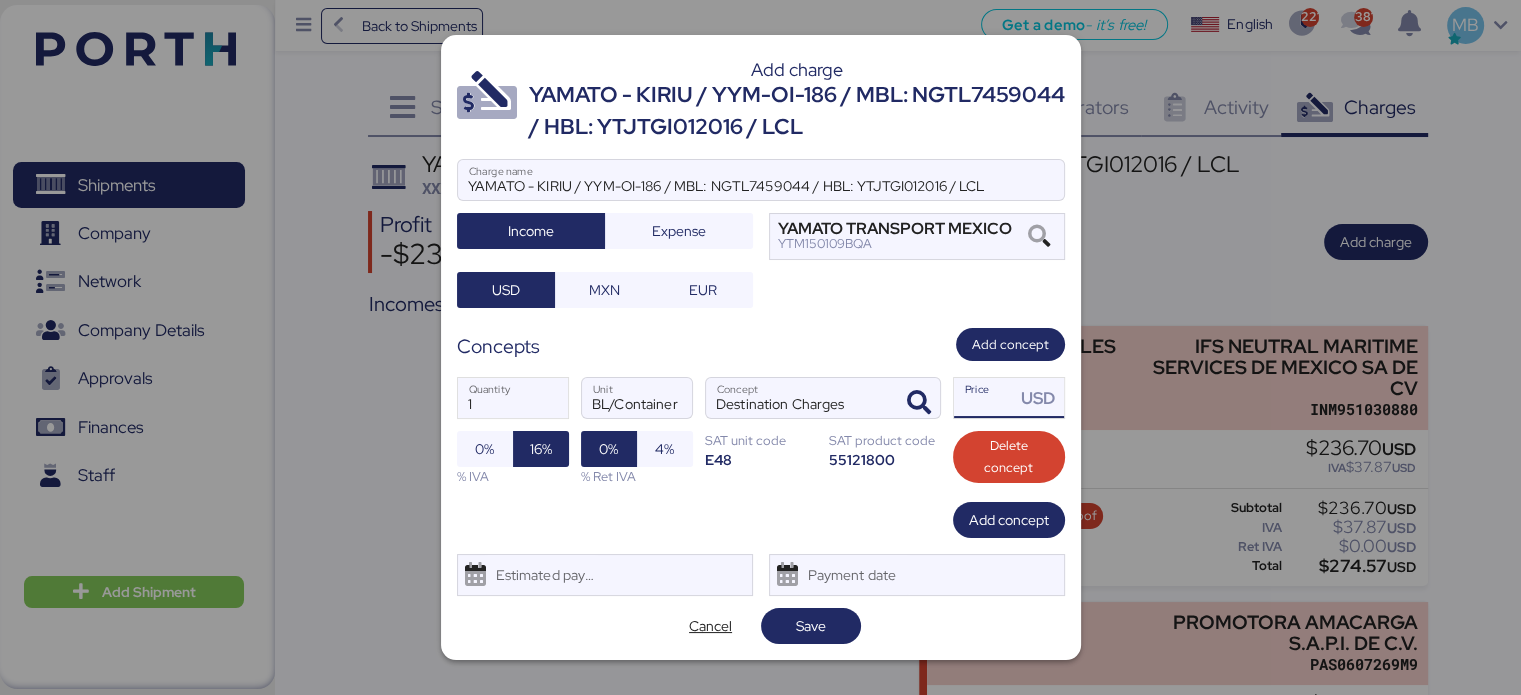 click on "1 Quantity BL/Container Unit Destination Charges Concept   Price USD 0% 16% % IVA 0% 4% % Ret IVA SAT unit code E48 SAT product code 55121800 Delete concept" at bounding box center (761, 431) 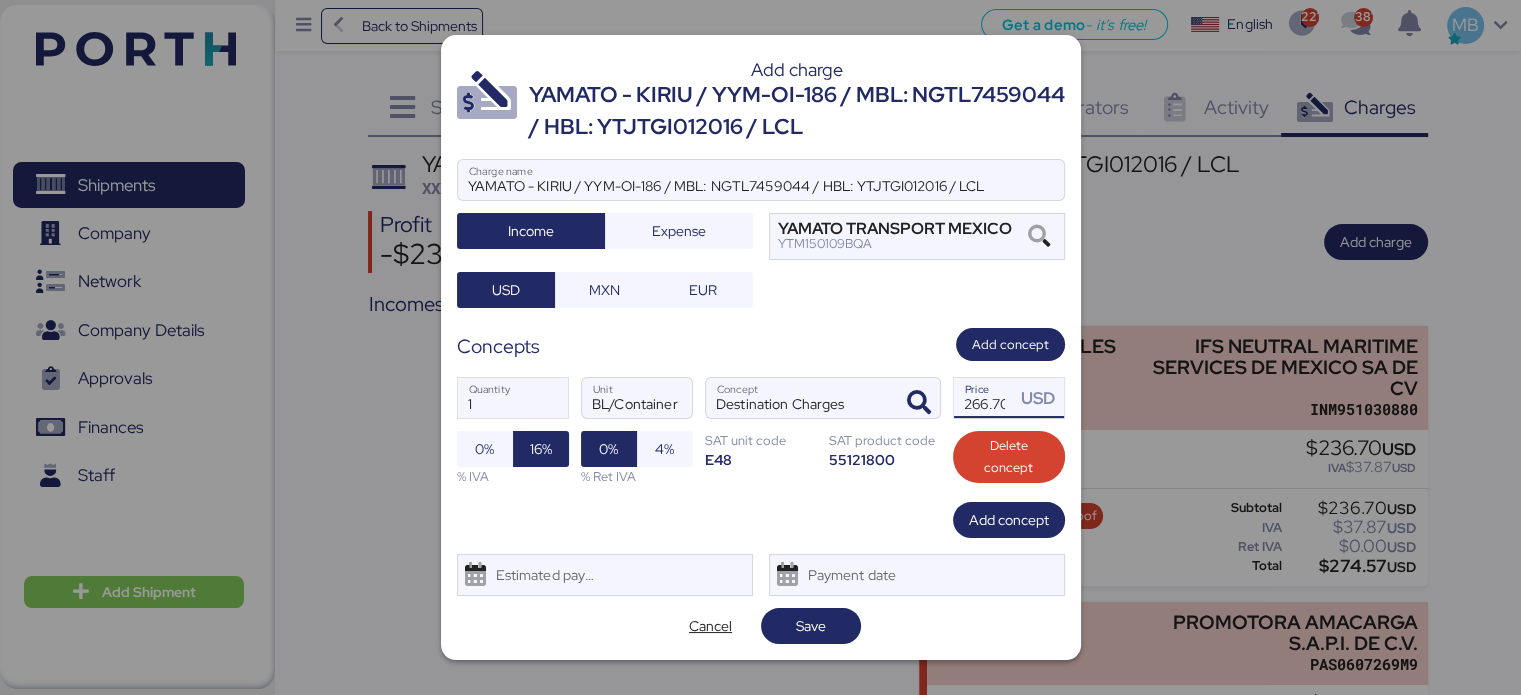 scroll, scrollTop: 0, scrollLeft: 5, axis: horizontal 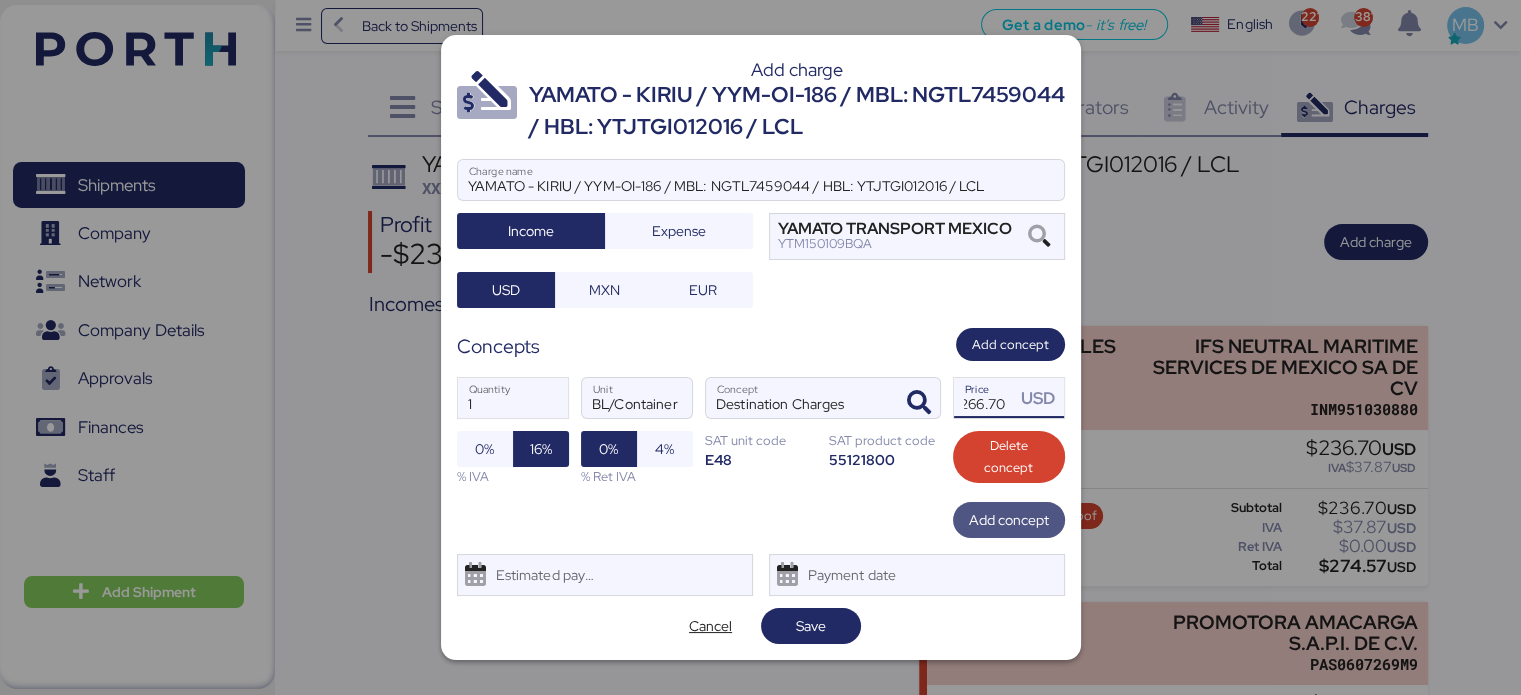 type on "266.7" 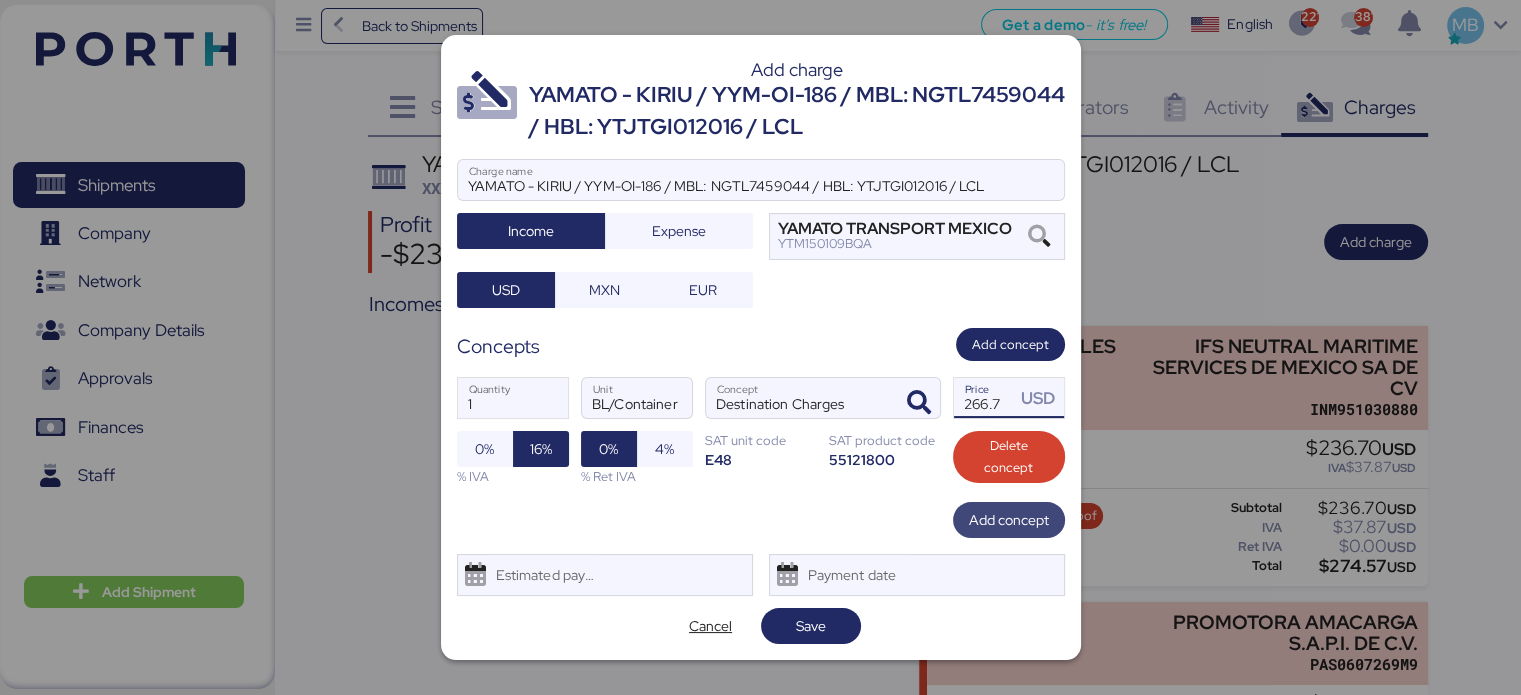 click on "Add concept" at bounding box center [1009, 520] 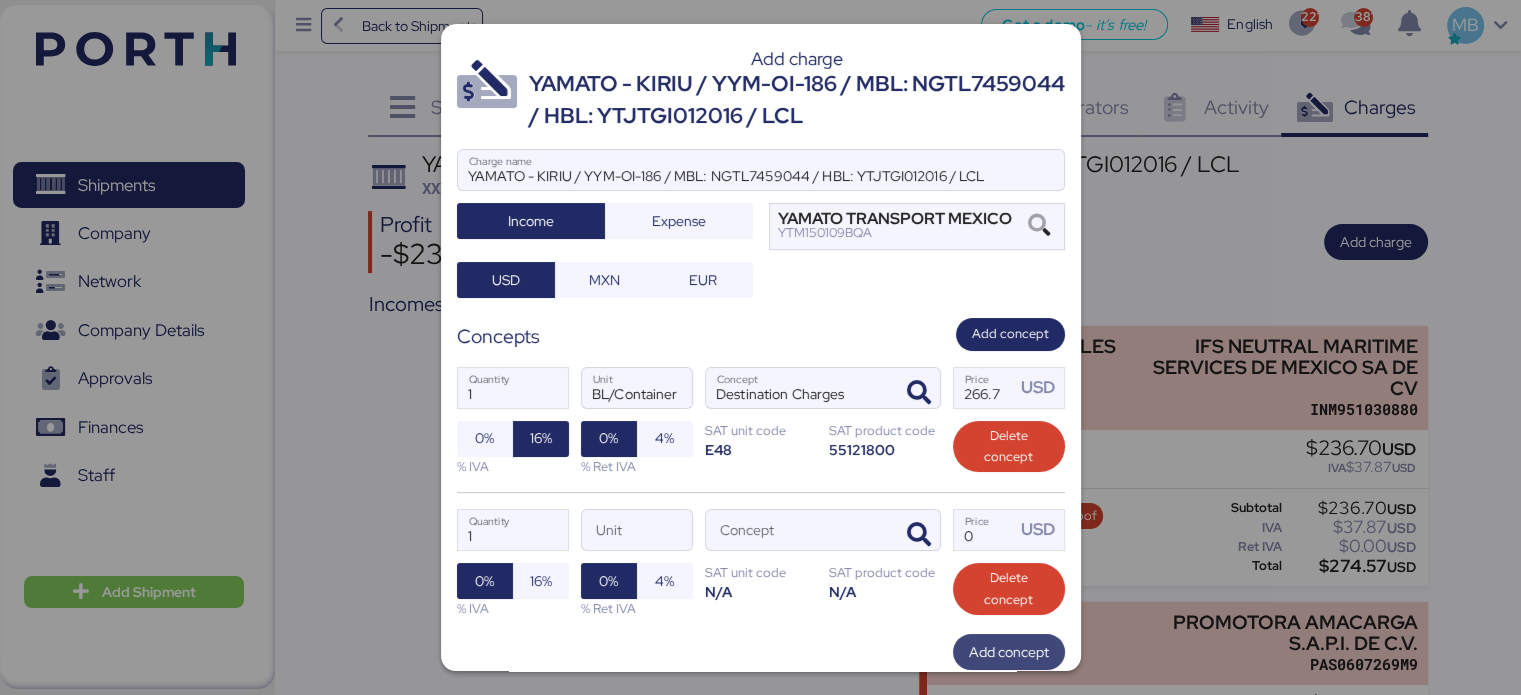 scroll, scrollTop: 0, scrollLeft: 0, axis: both 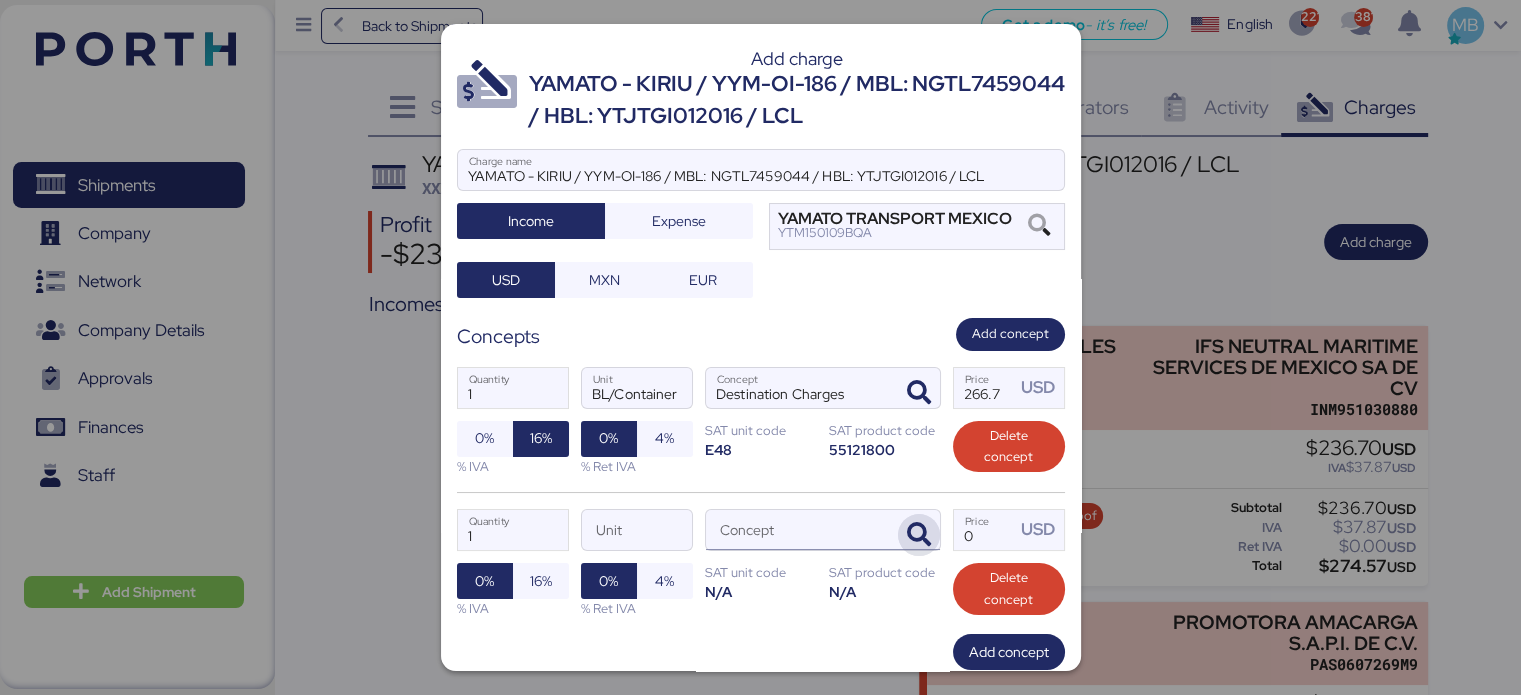 click at bounding box center [919, 535] 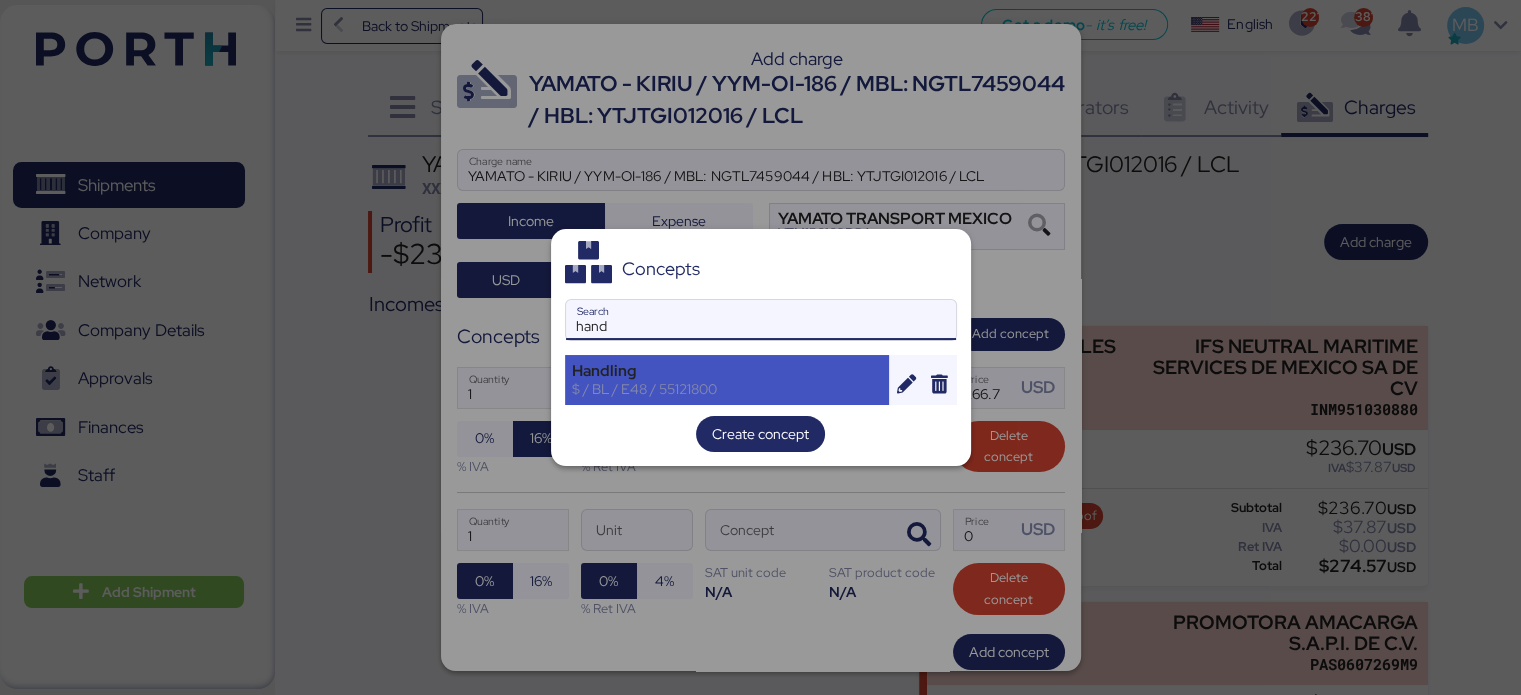 type on "hand" 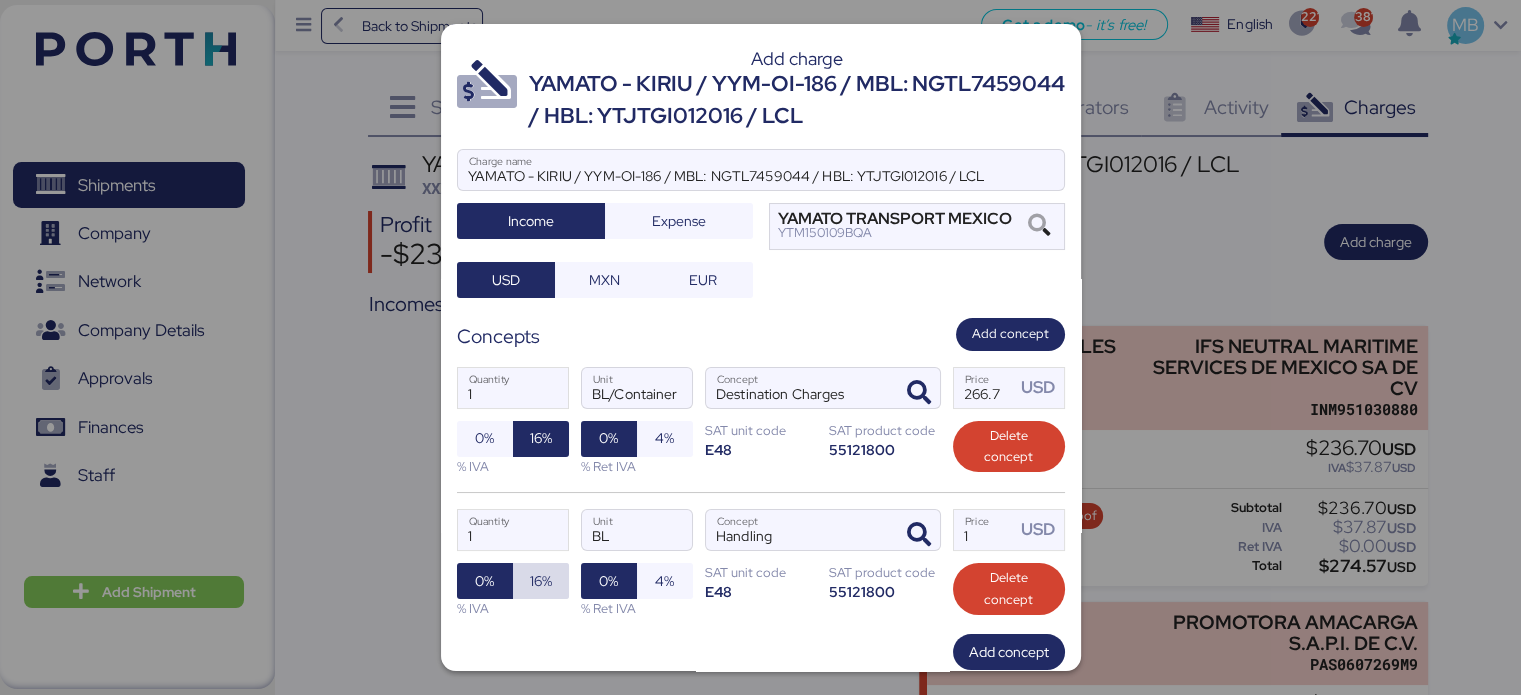 drag, startPoint x: 535, startPoint y: 571, endPoint x: 545, endPoint y: 564, distance: 12.206555 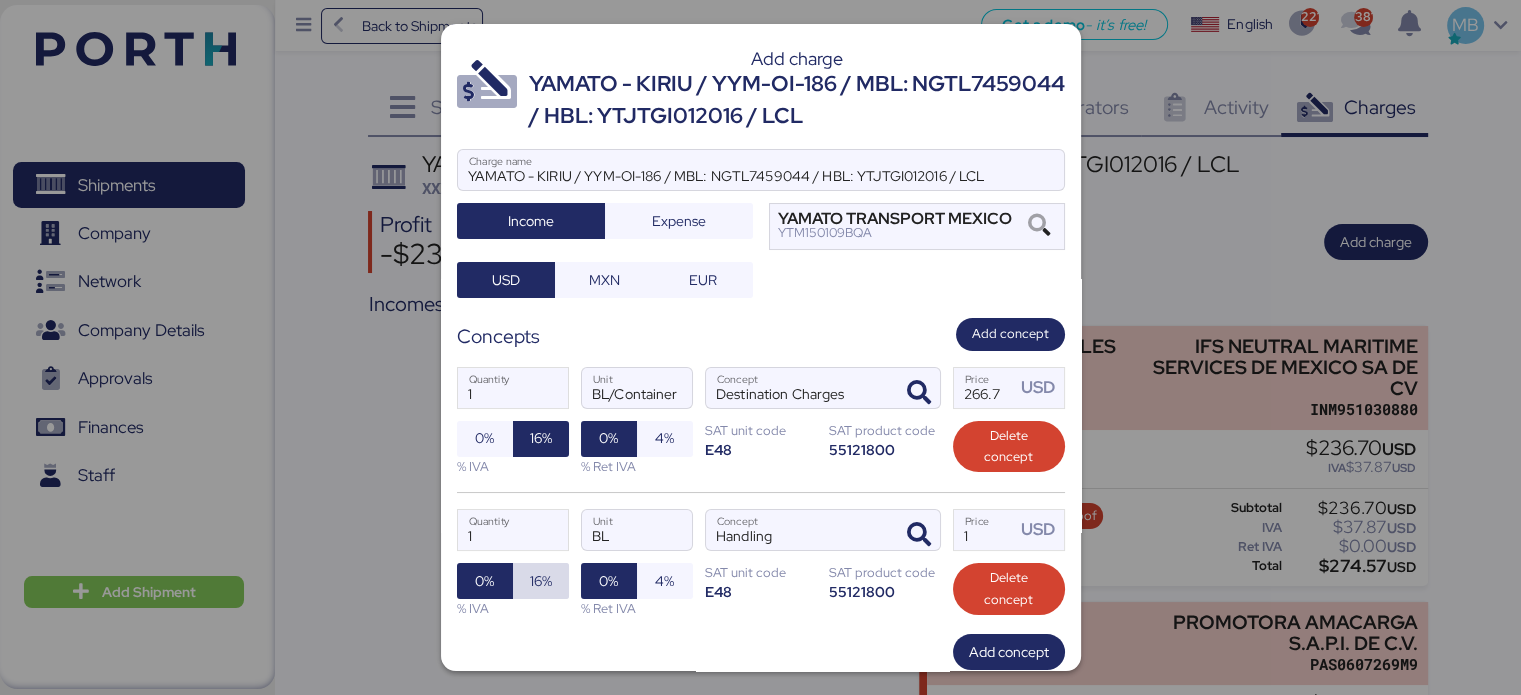 click on "16%" at bounding box center [541, 581] 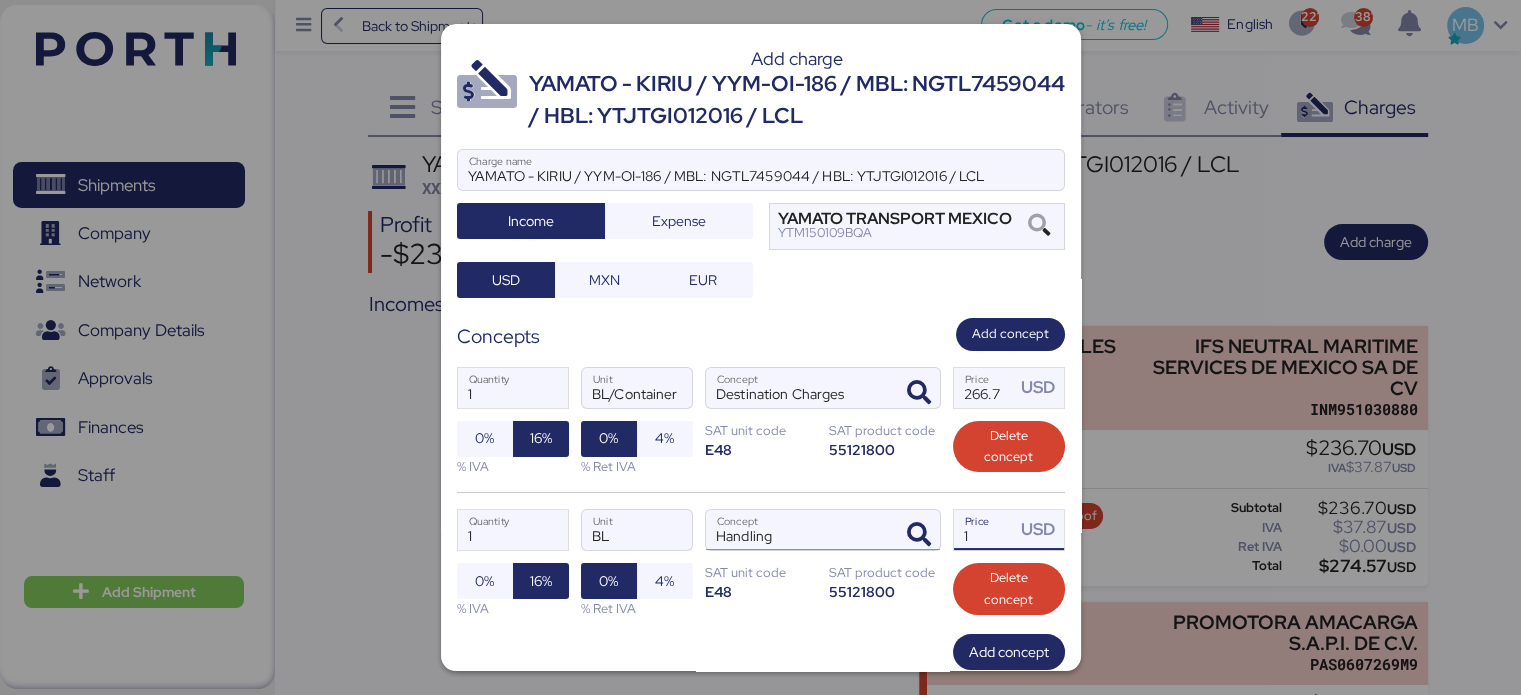 drag, startPoint x: 988, startPoint y: 536, endPoint x: 876, endPoint y: 516, distance: 113.7717 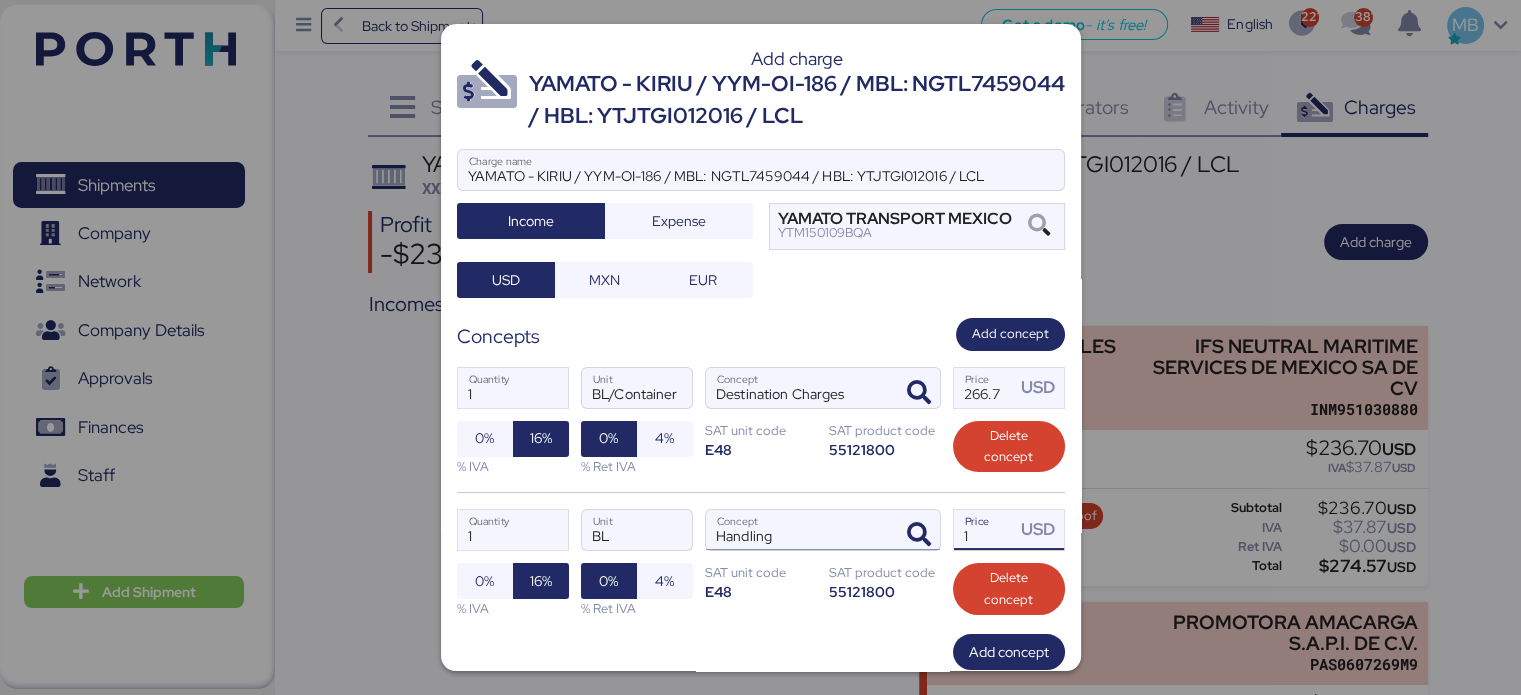 click on "1 Quantity BL Unit Handling Concept   1 Price USD 0% 16% % IVA 0% 4% % Ret IVA SAT unit code E48 SAT product code 55121800 Delete concept" at bounding box center (761, 563) 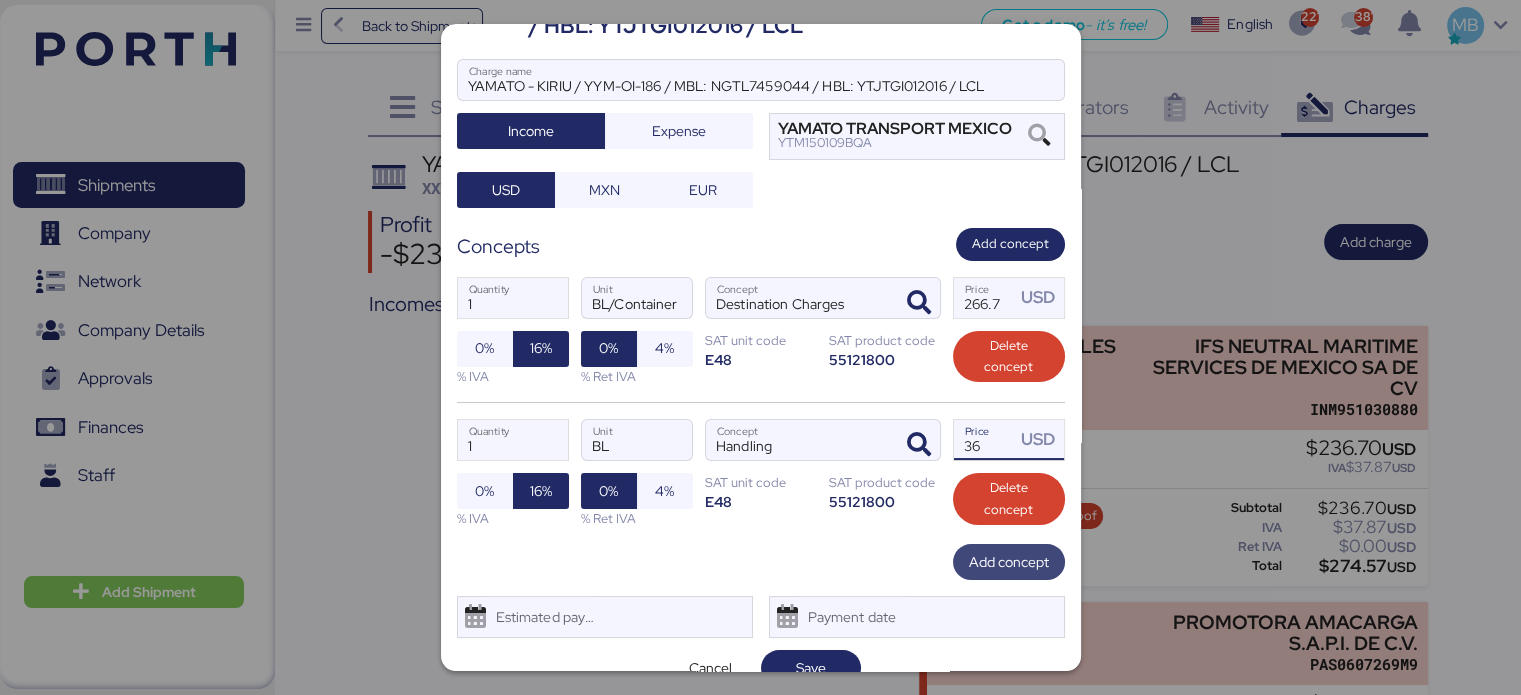 scroll, scrollTop: 118, scrollLeft: 0, axis: vertical 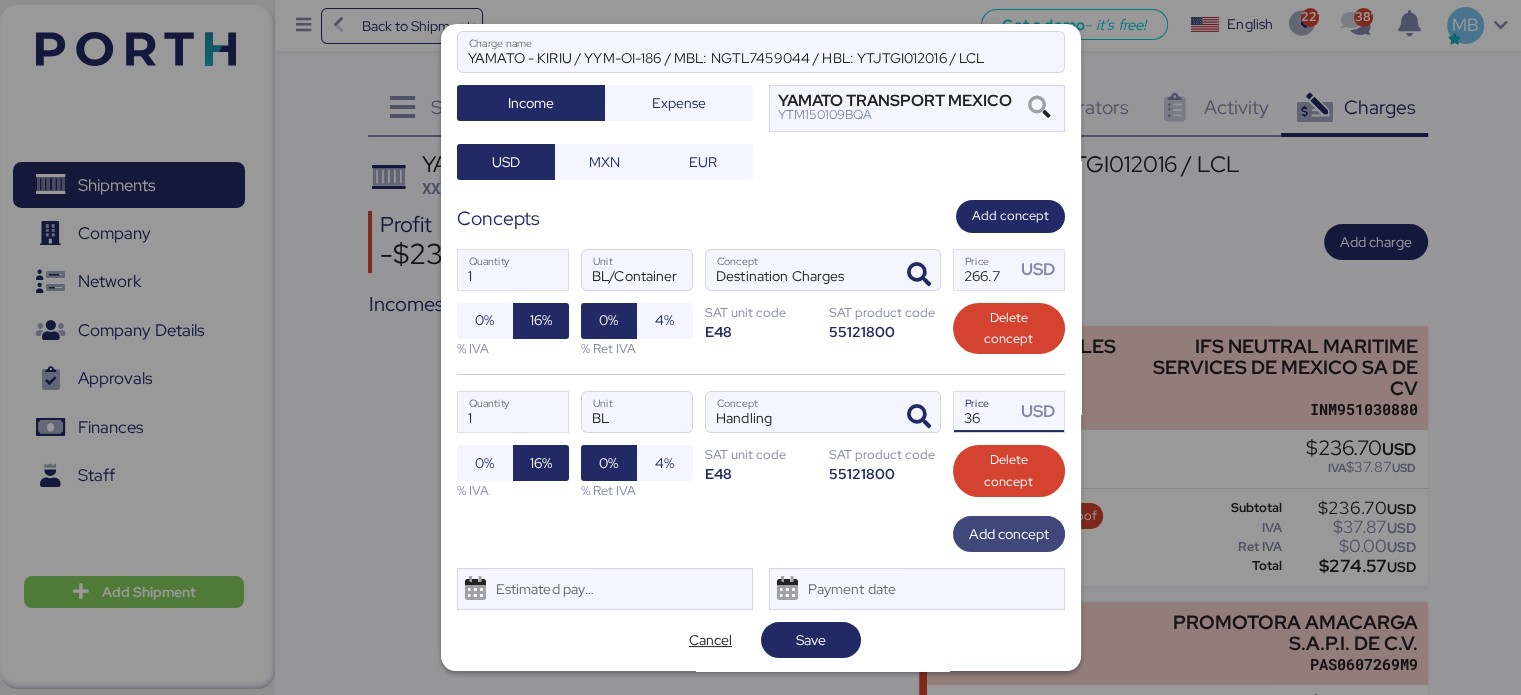 type on "36" 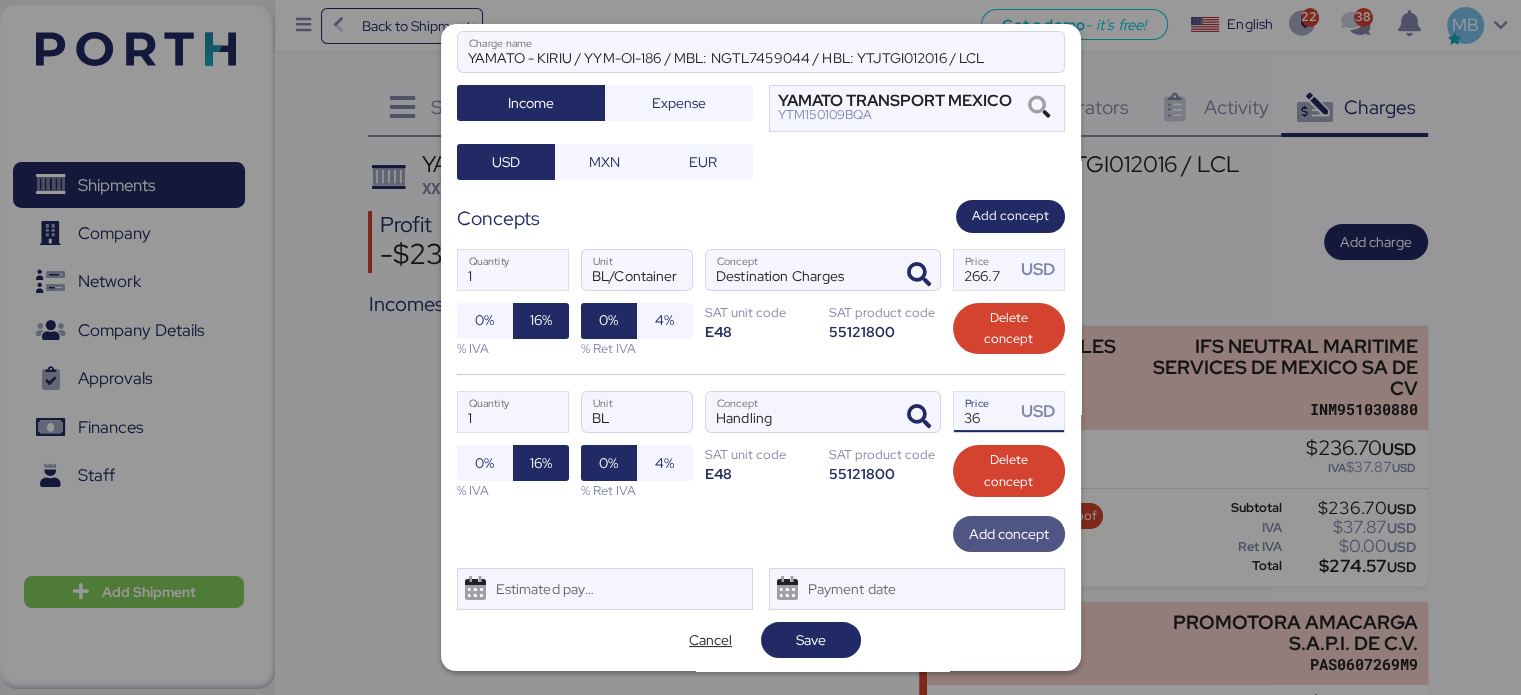 click on "Add concept" at bounding box center (1009, 534) 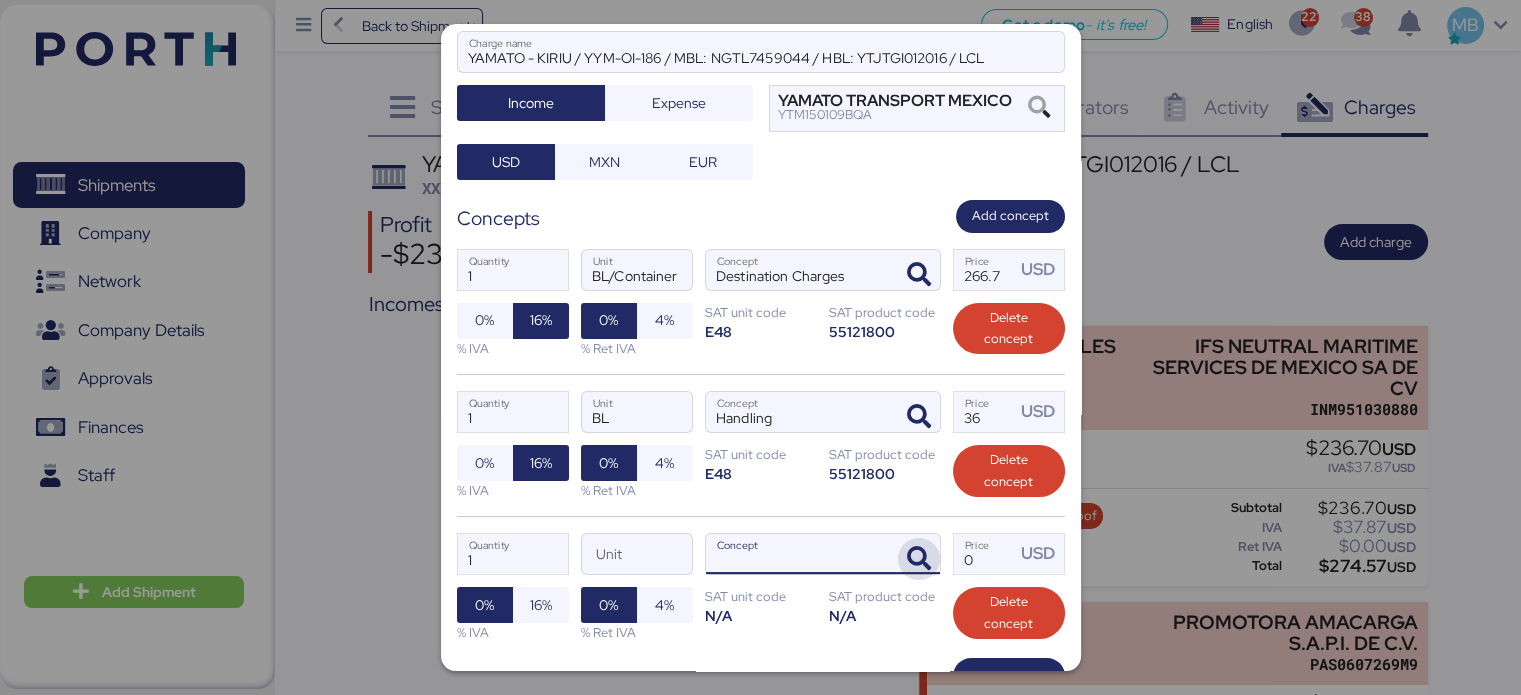 click at bounding box center [919, 559] 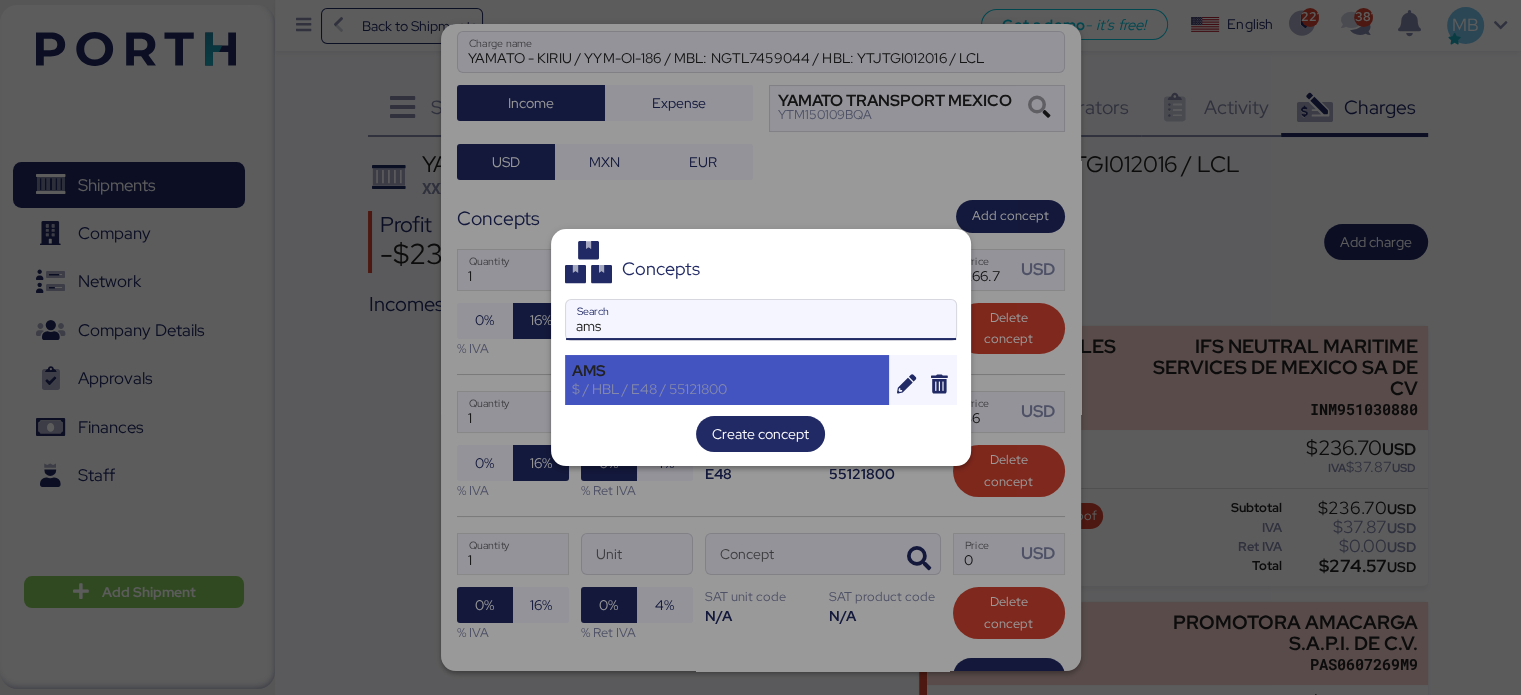 type on "ams" 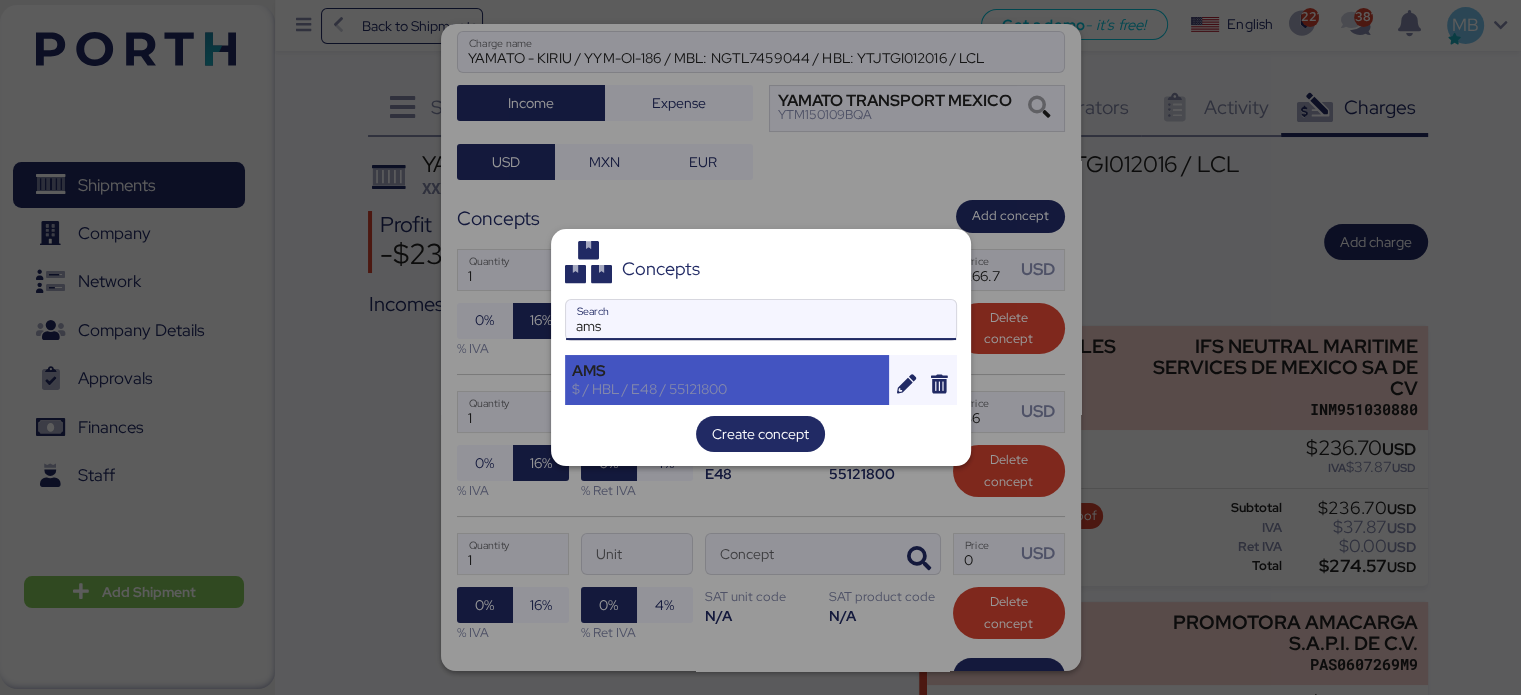 click on "$ / HBL /
E48 / 55121800" at bounding box center (727, 389) 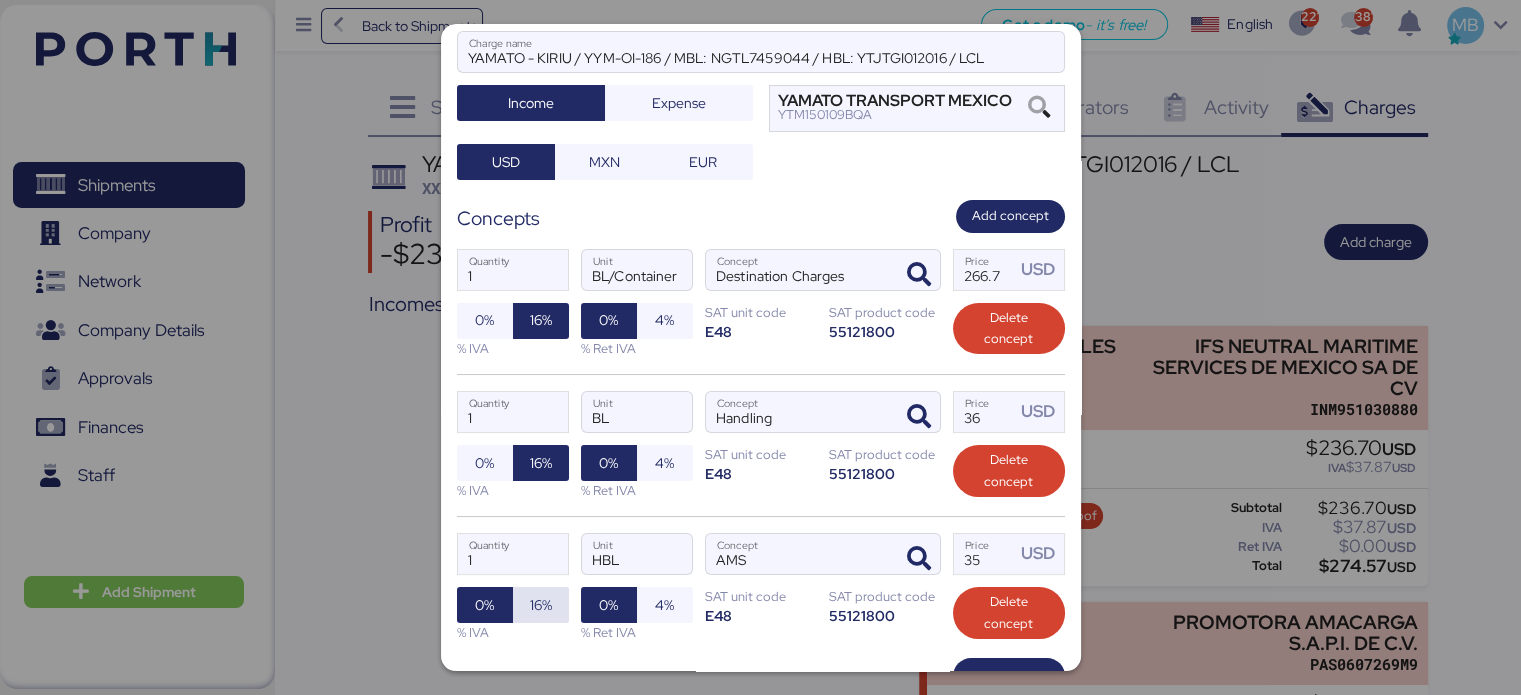 click on "16%" at bounding box center [541, 605] 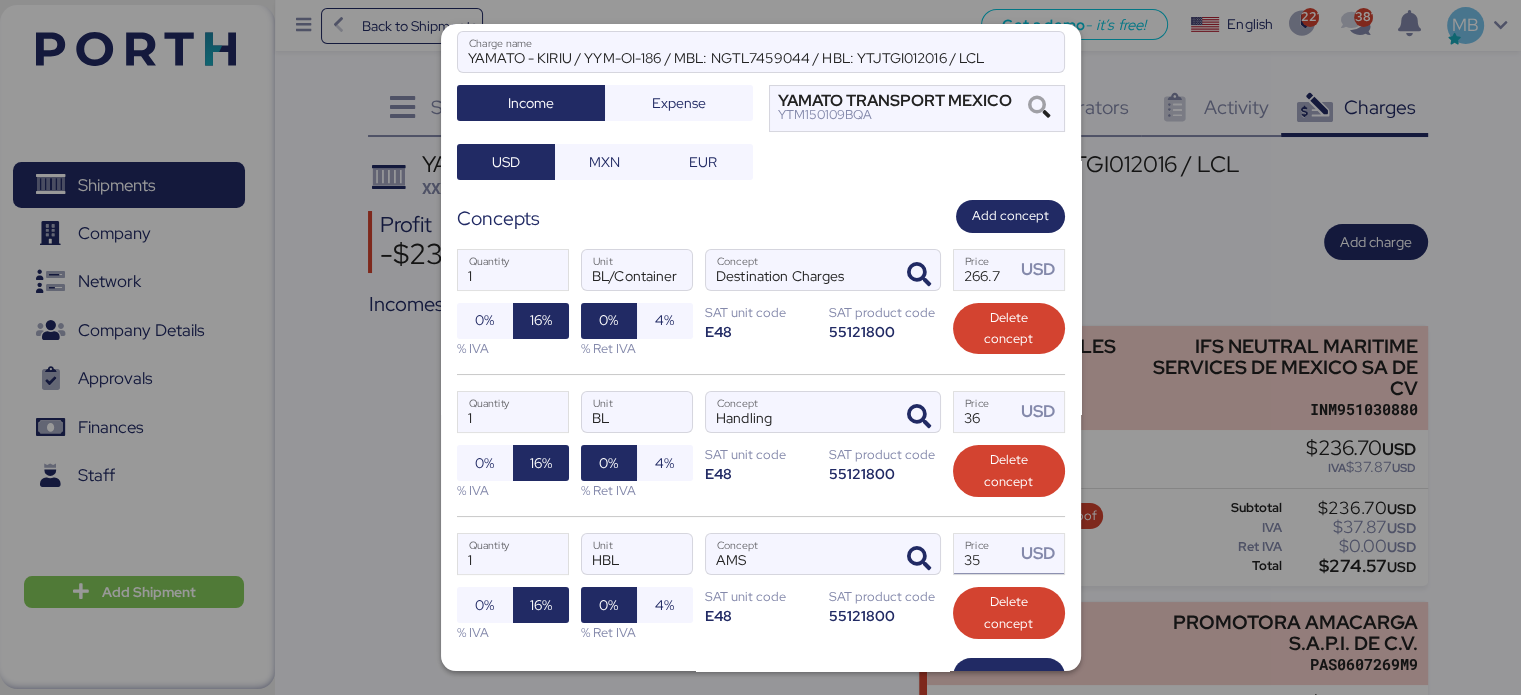 click on "35" at bounding box center [985, 554] 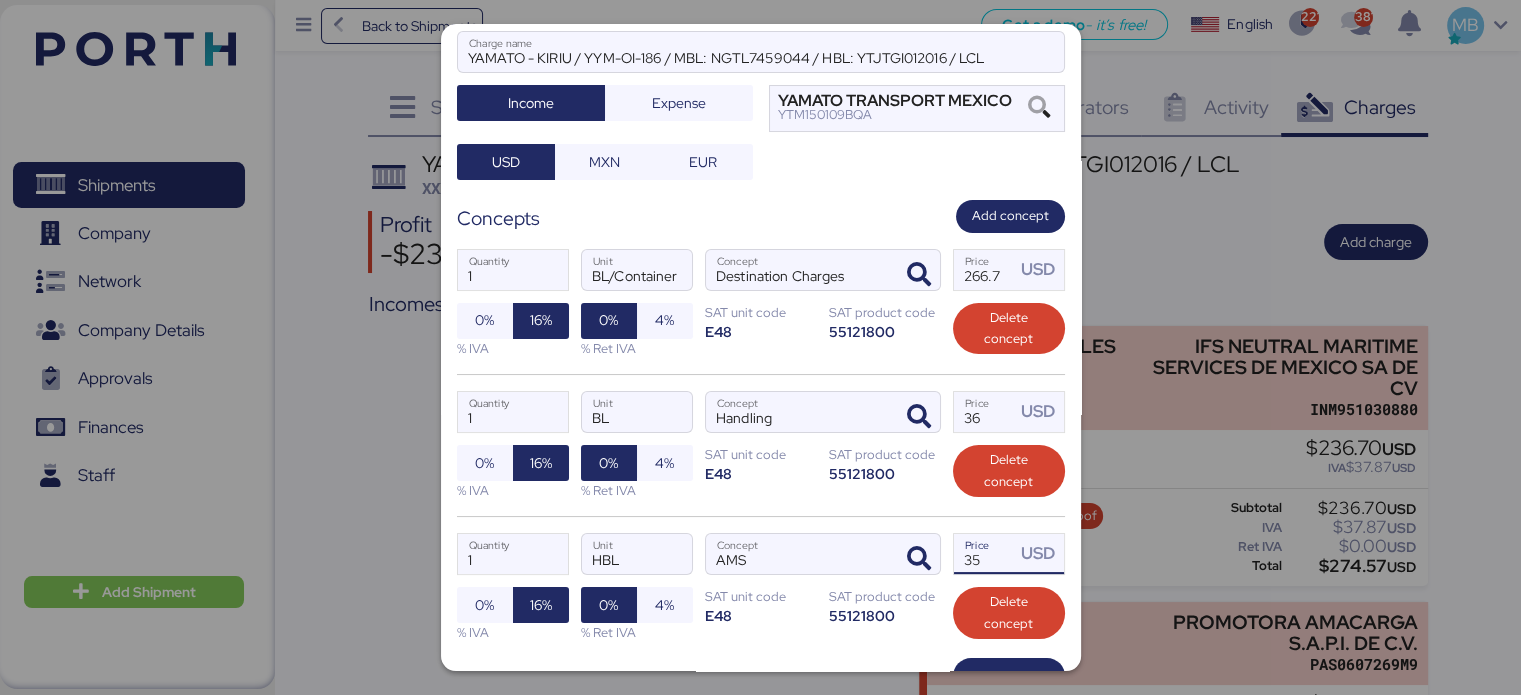type on "3" 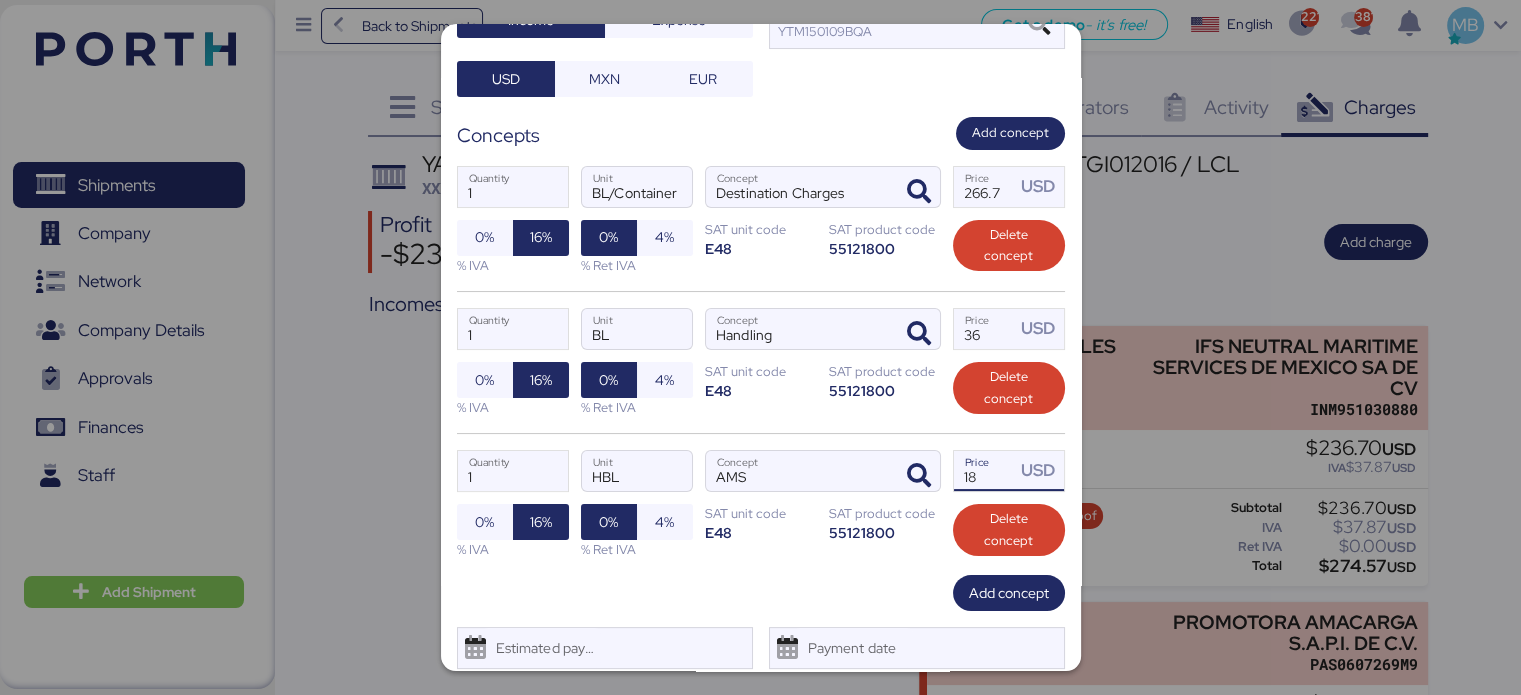 scroll, scrollTop: 260, scrollLeft: 0, axis: vertical 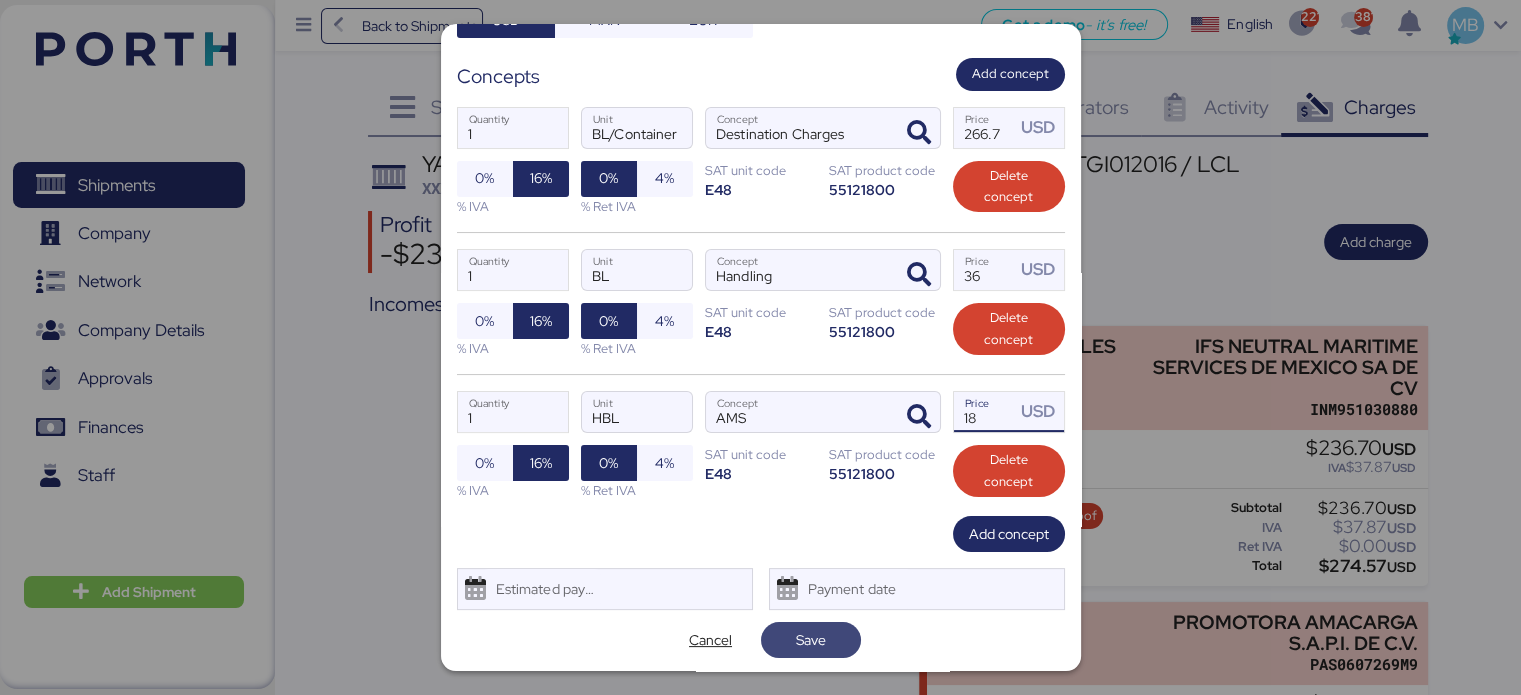 type on "18" 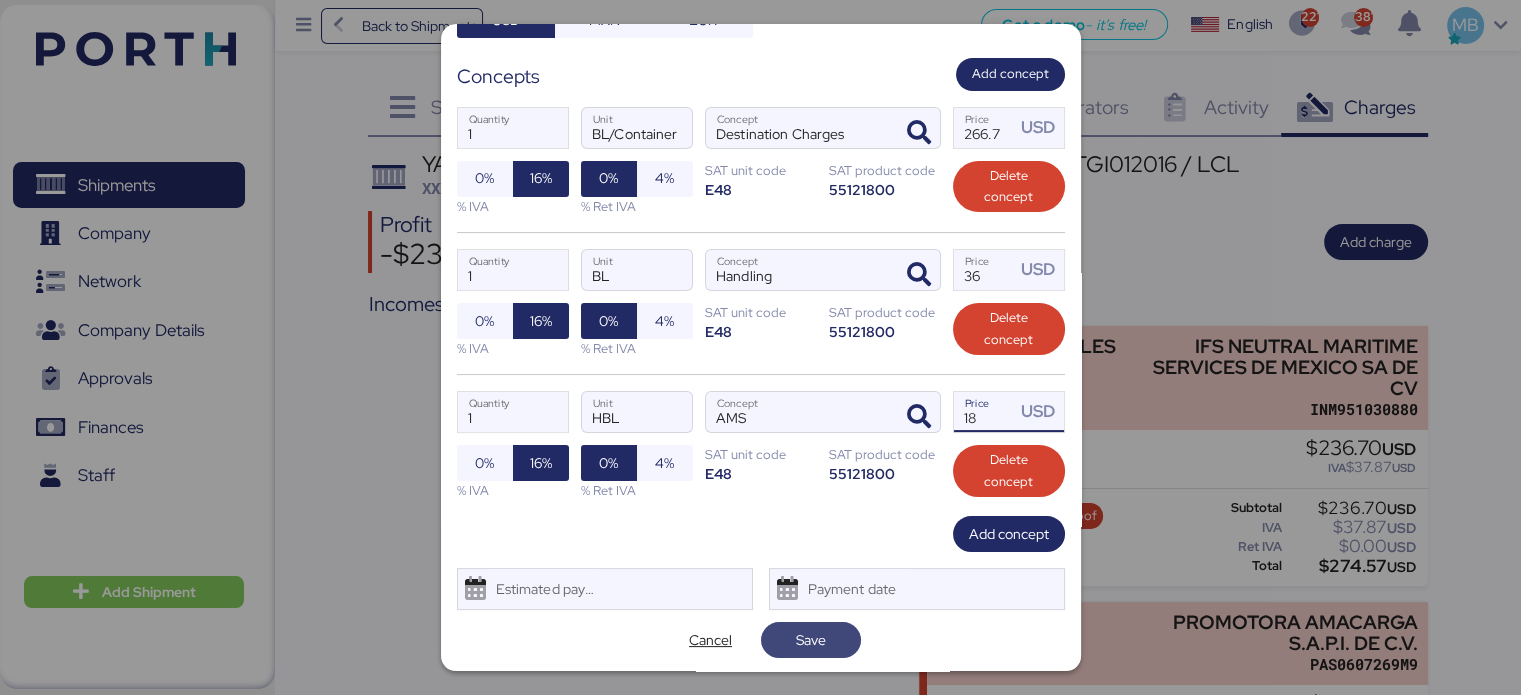 click on "Save" at bounding box center [811, 640] 